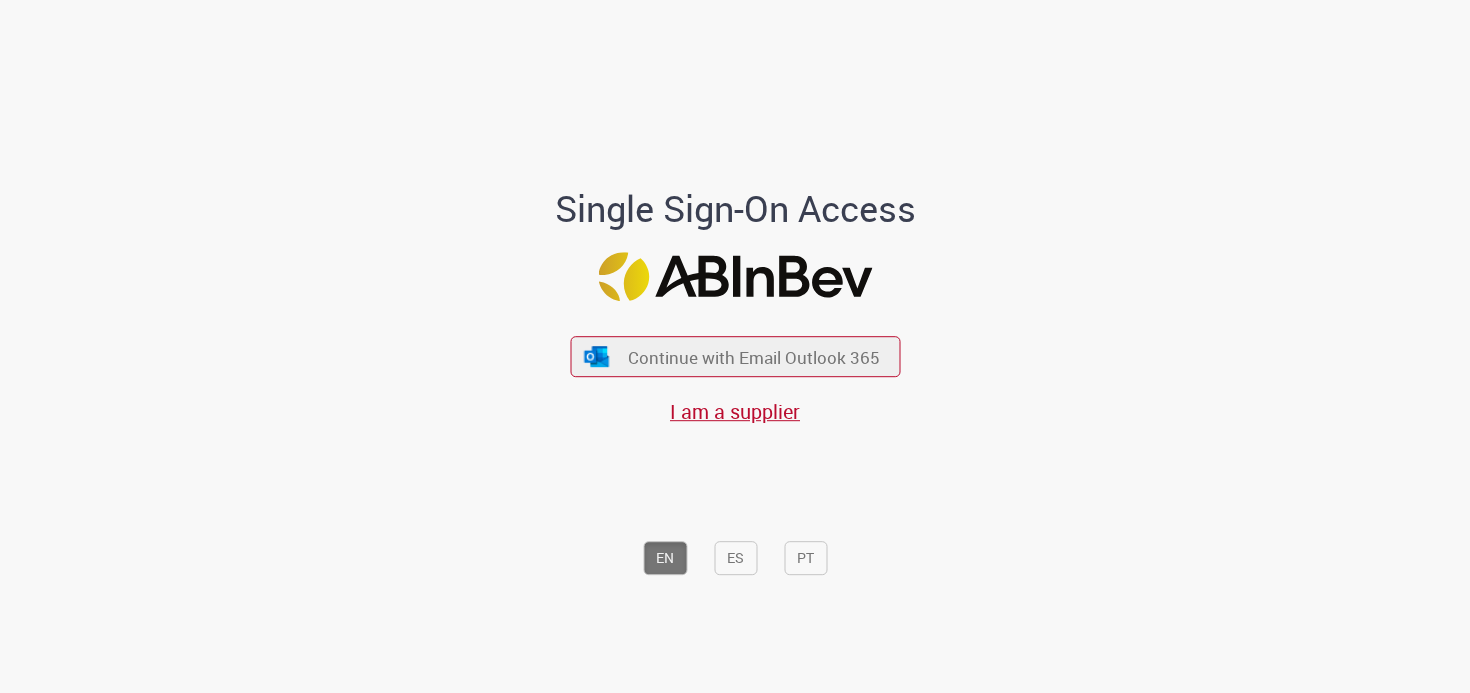 scroll, scrollTop: 0, scrollLeft: 0, axis: both 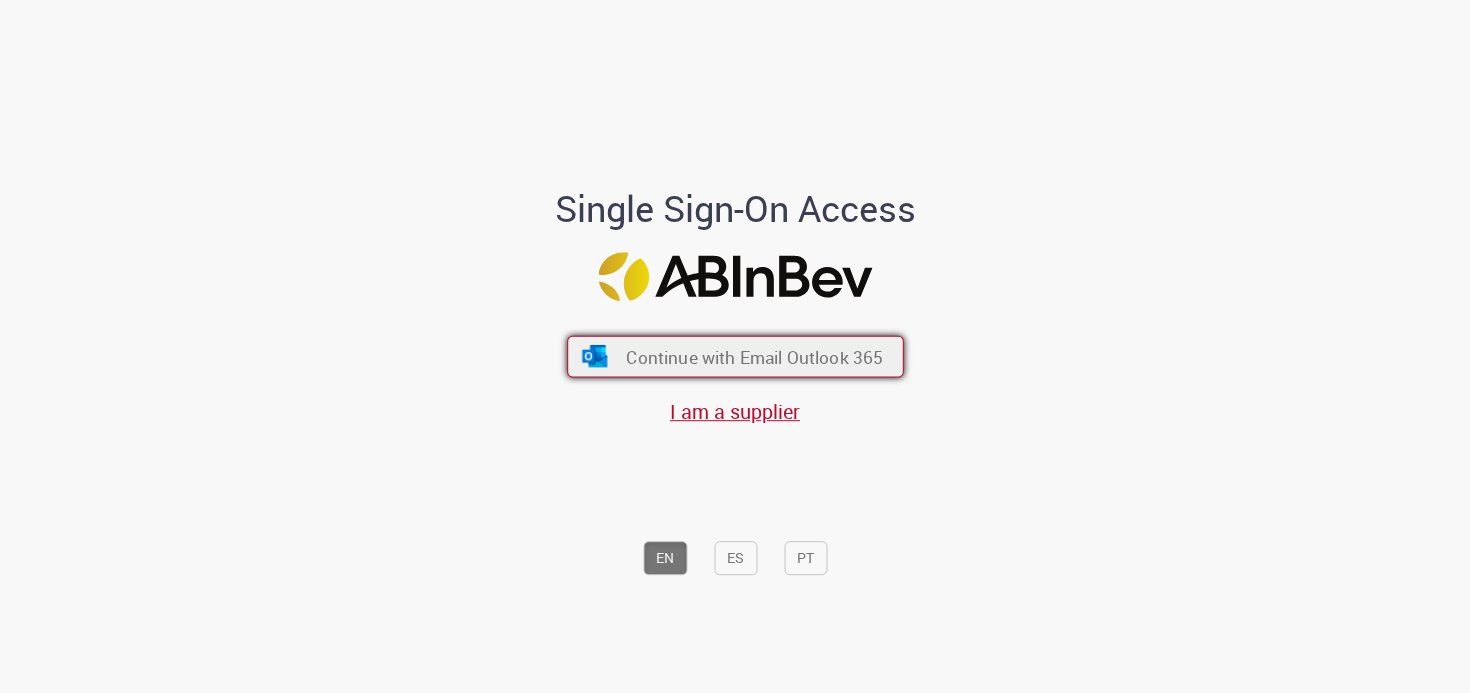 click on "Continue with Email Outlook 365" at bounding box center [754, 356] 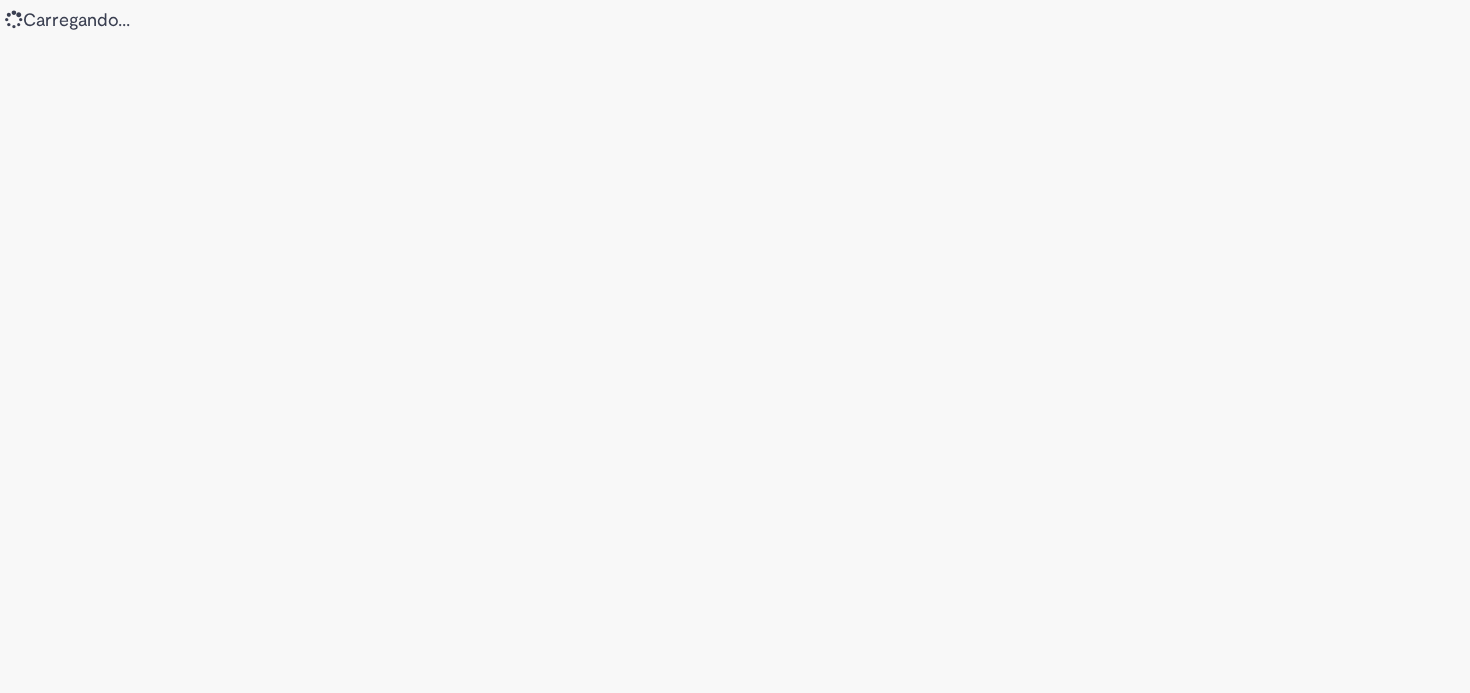 scroll, scrollTop: 0, scrollLeft: 0, axis: both 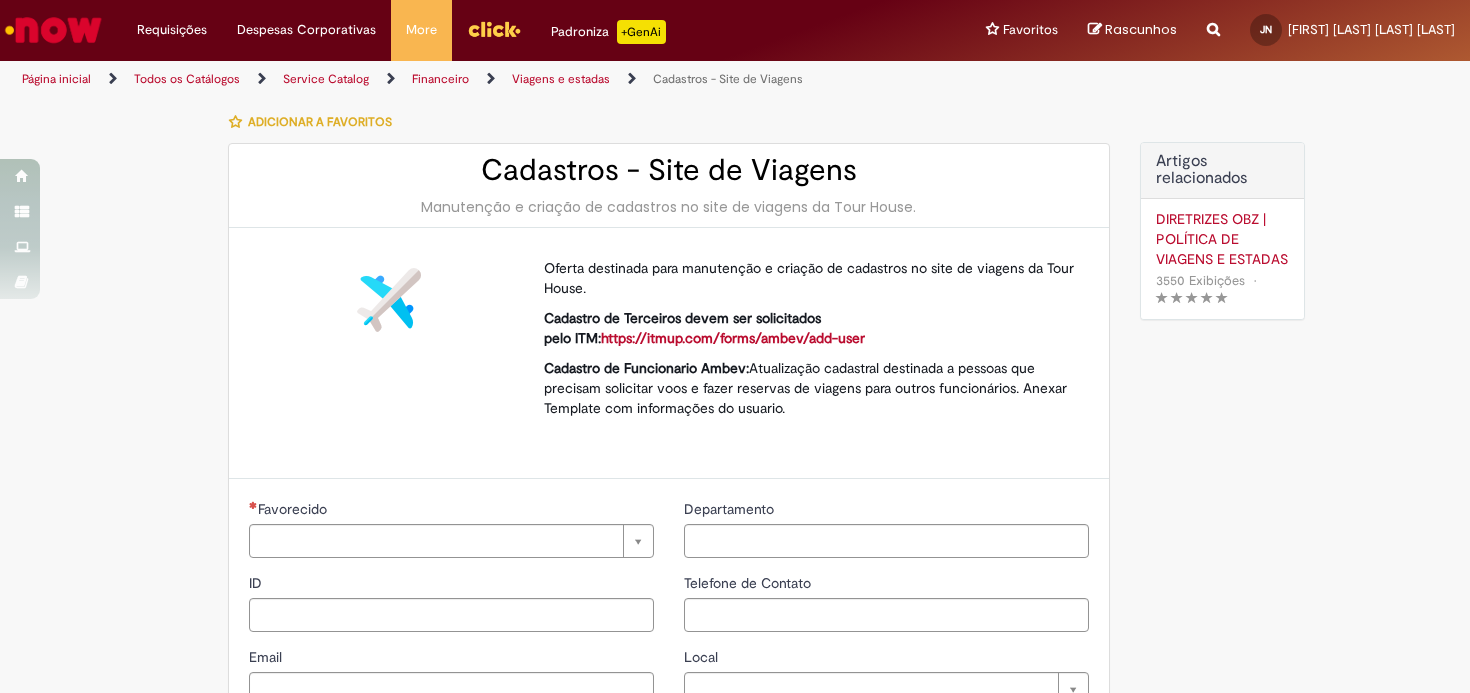 type on "********" 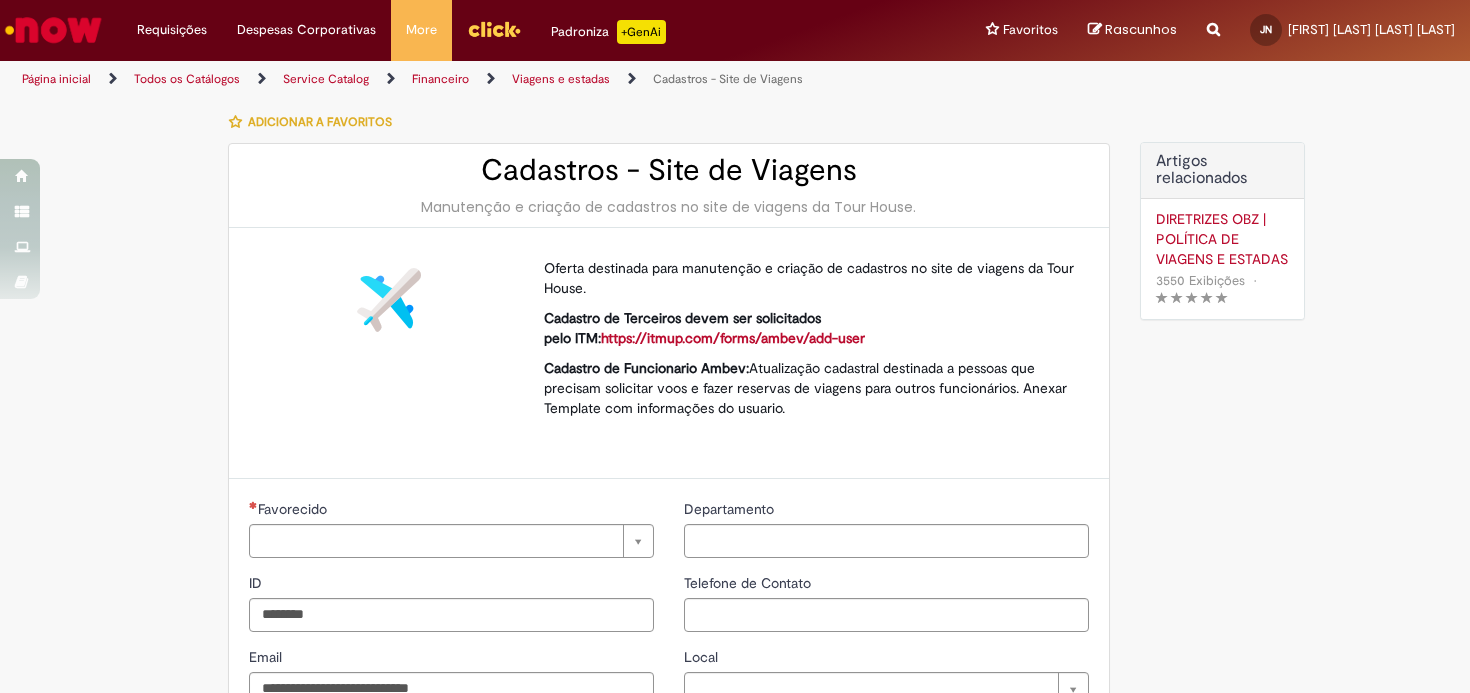 type on "**********" 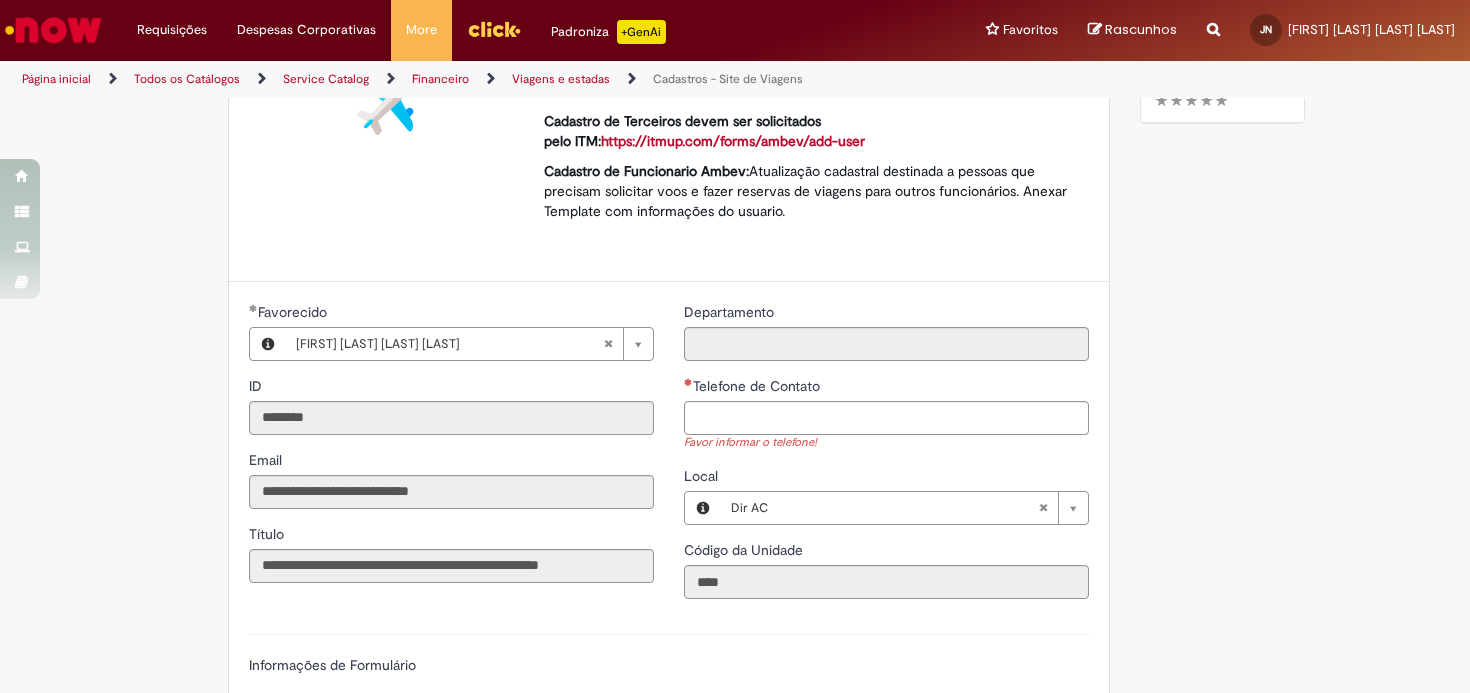 scroll, scrollTop: 333, scrollLeft: 0, axis: vertical 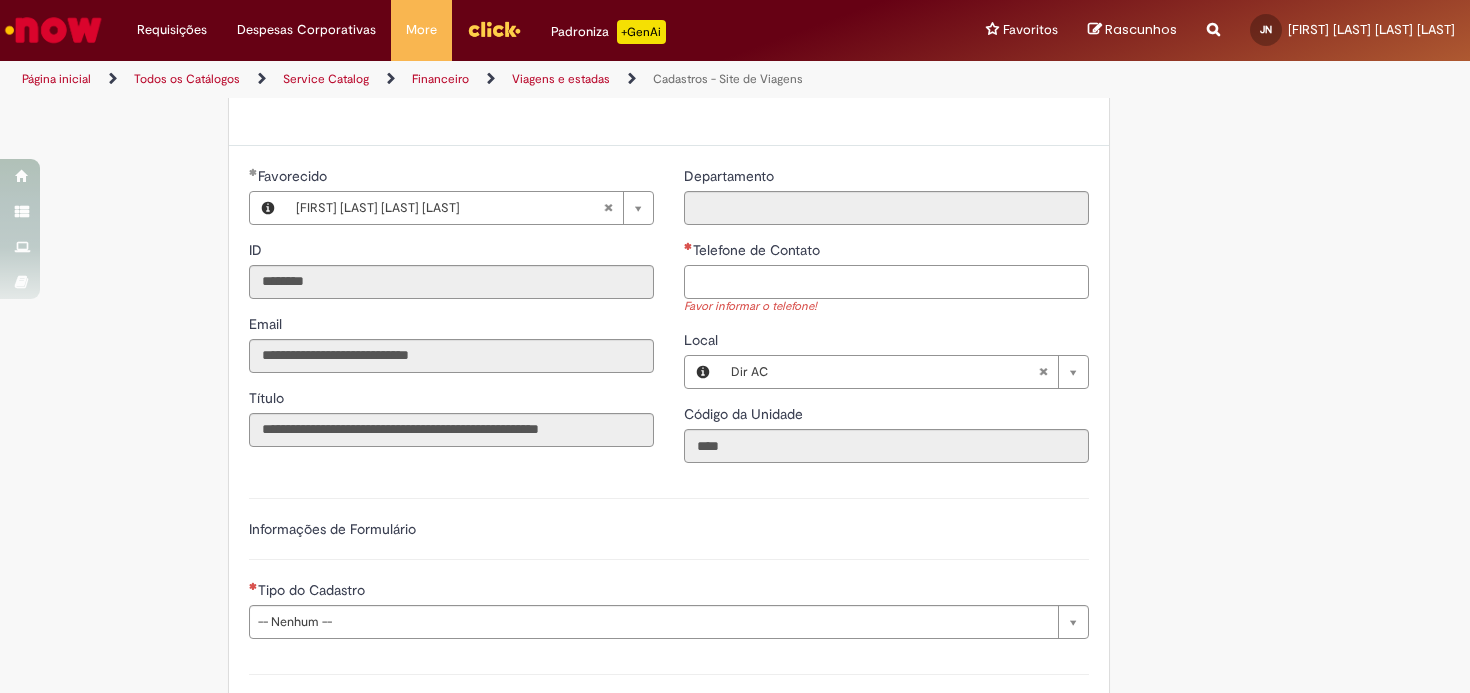 click on "Telefone de Contato" at bounding box center (886, 282) 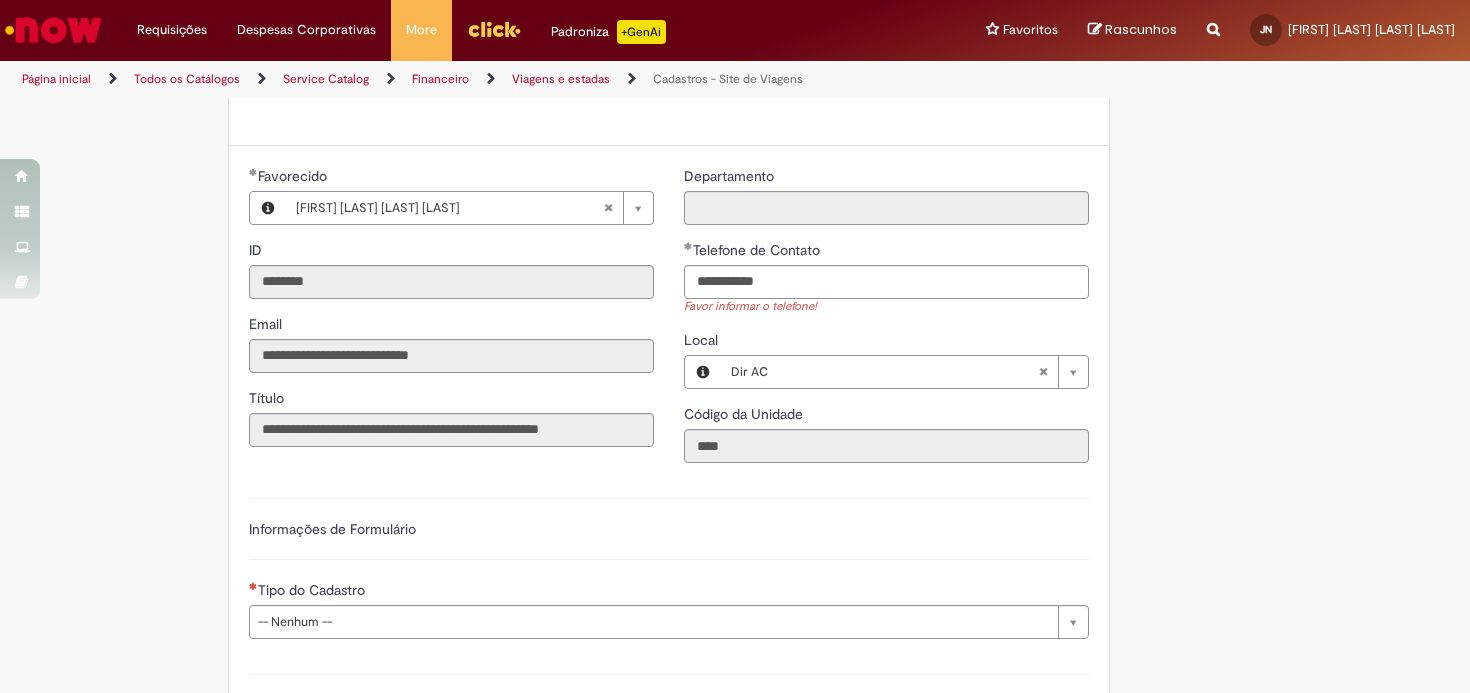 type on "**********" 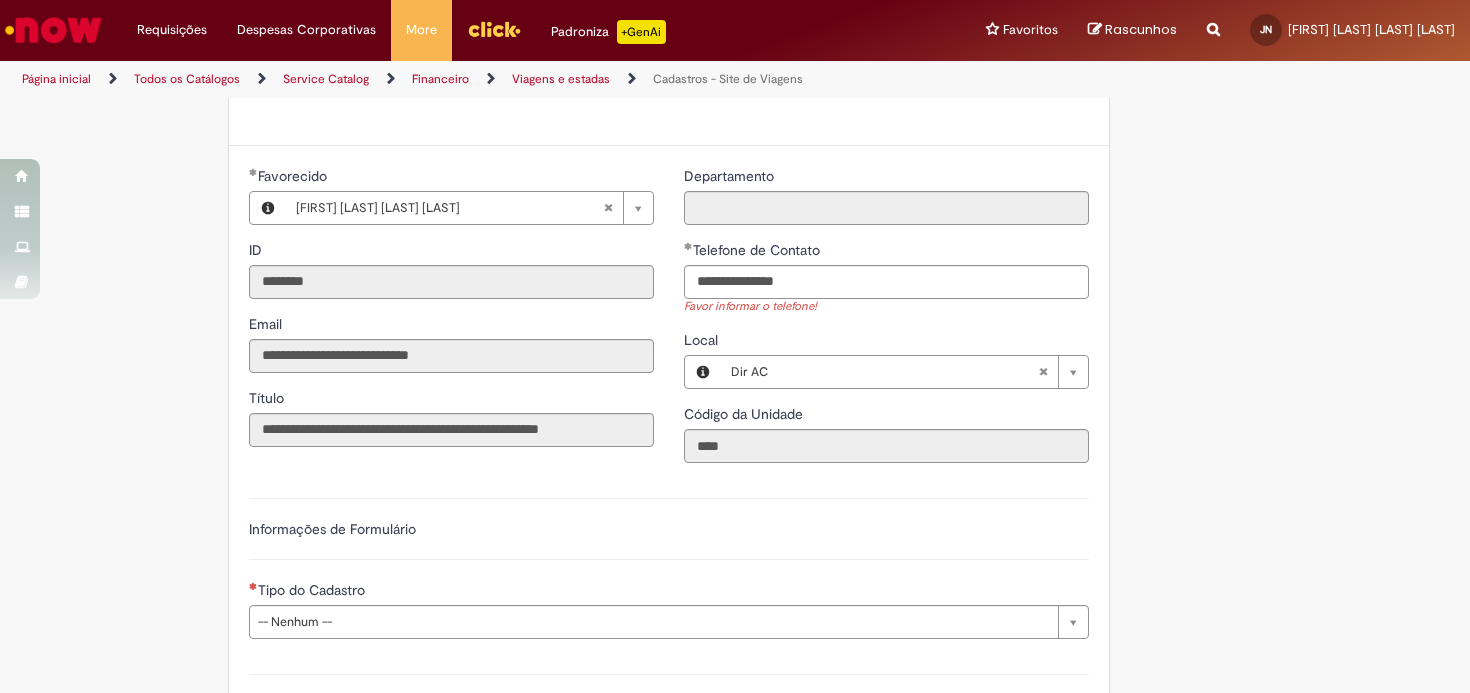 type 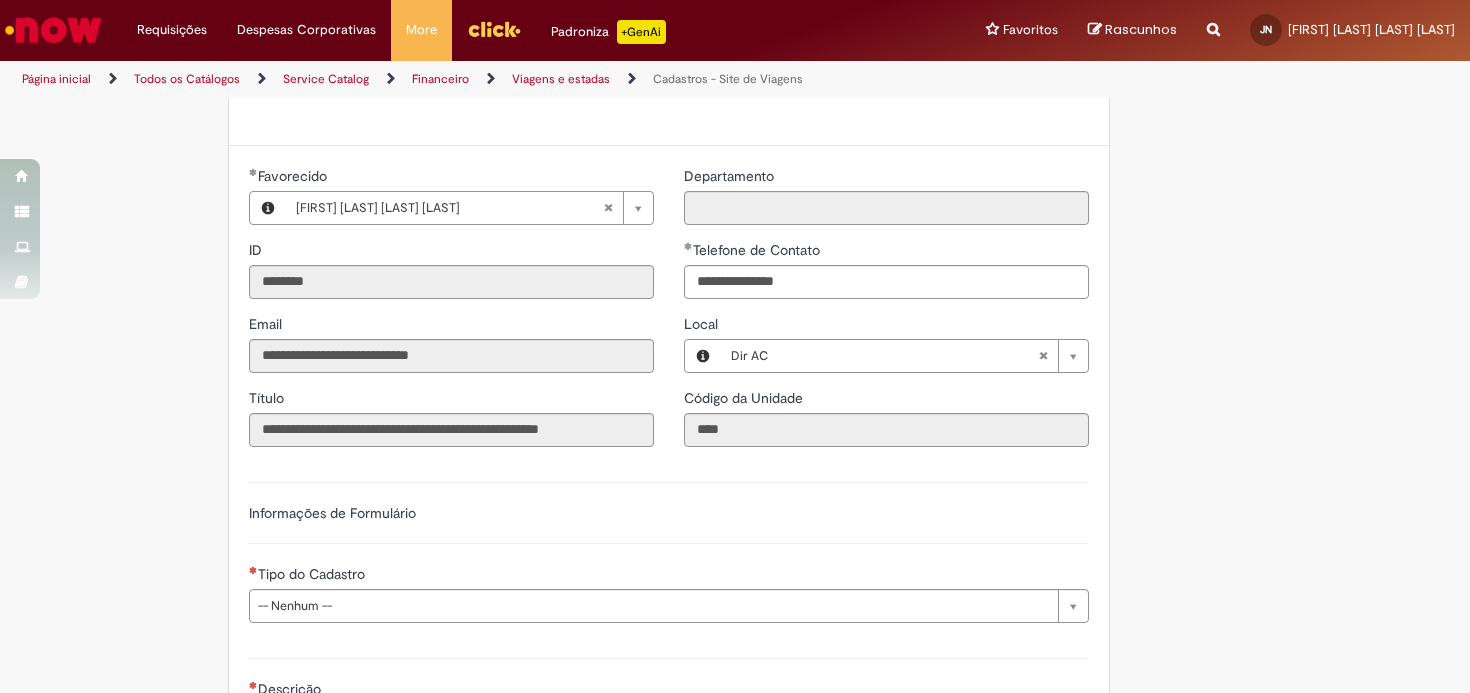 type 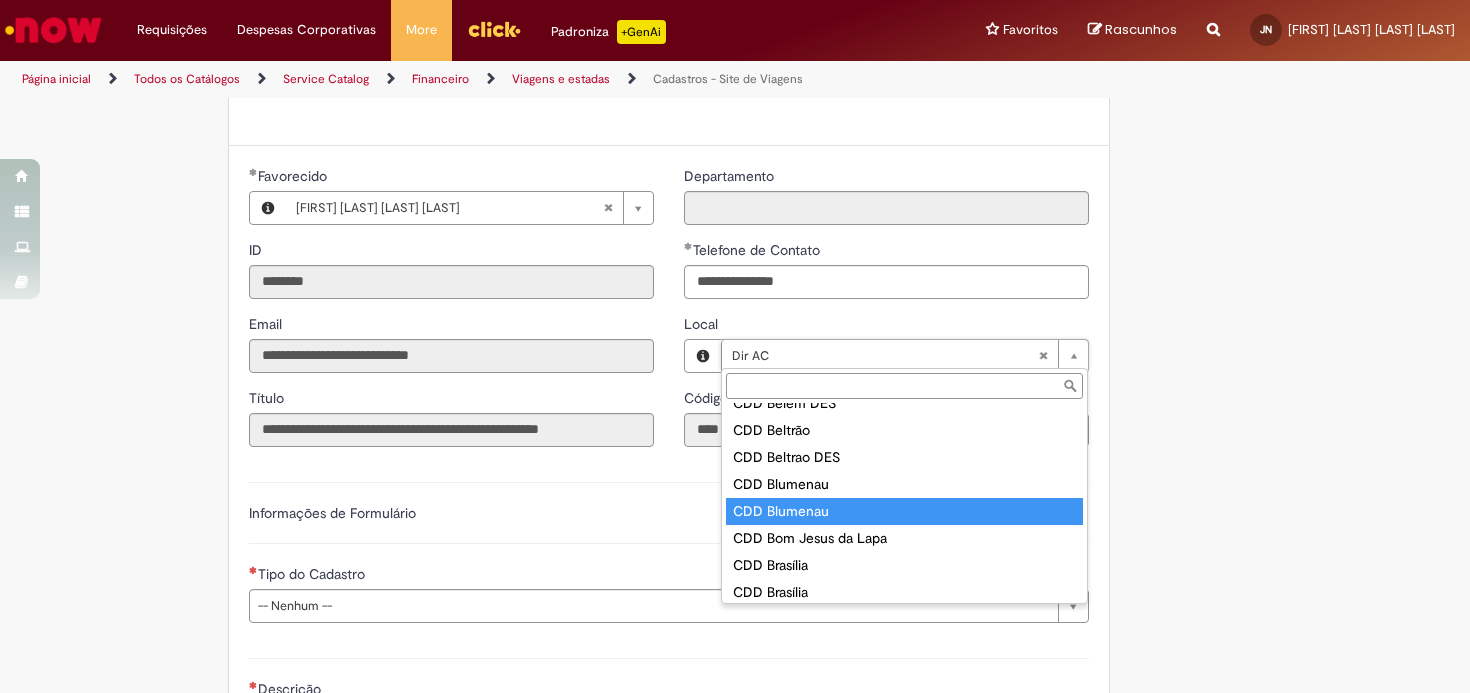 scroll, scrollTop: 2515, scrollLeft: 0, axis: vertical 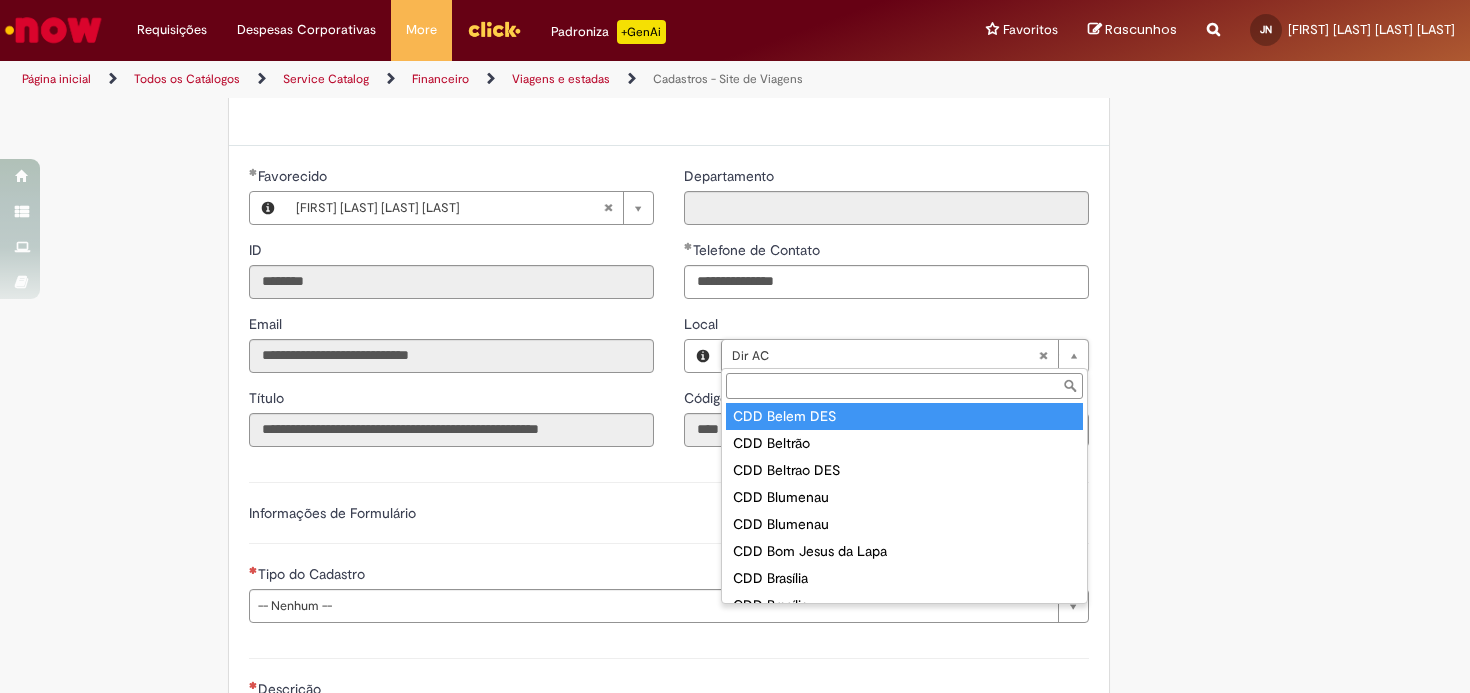 type on "******" 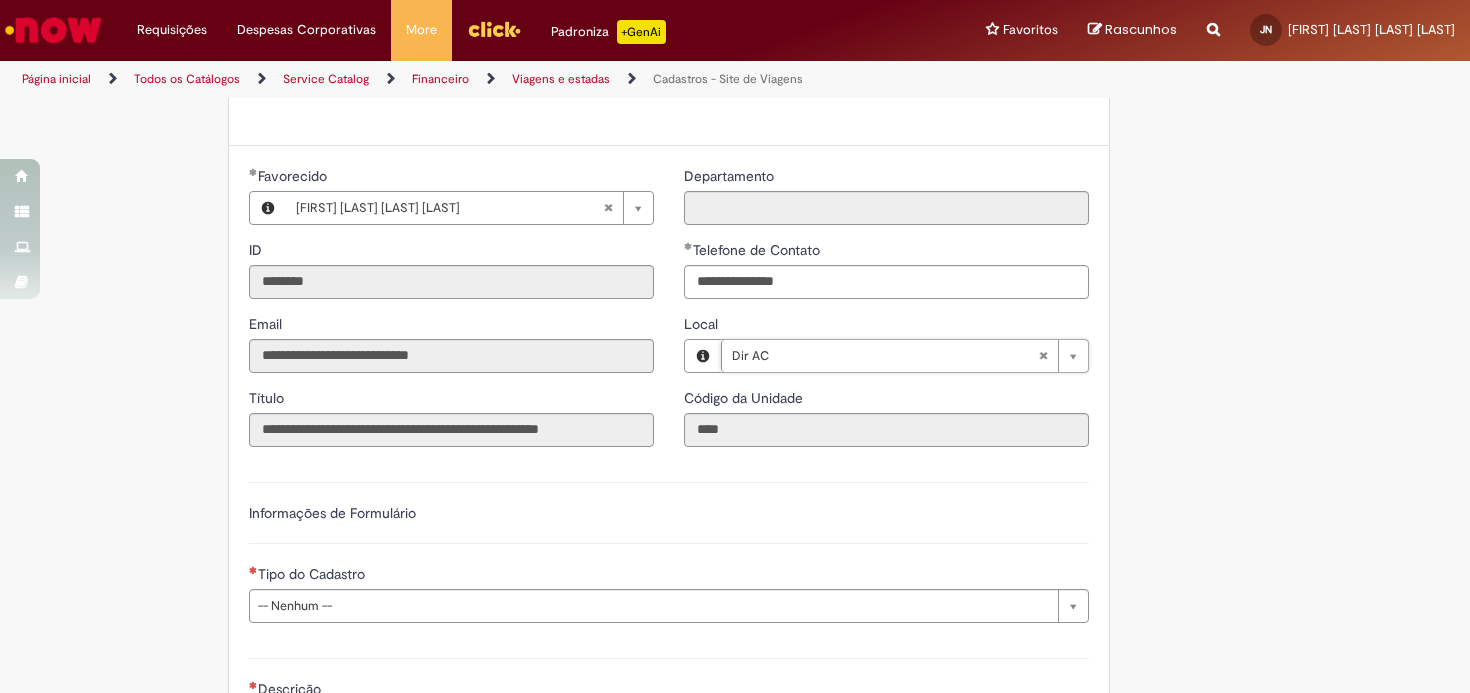 type 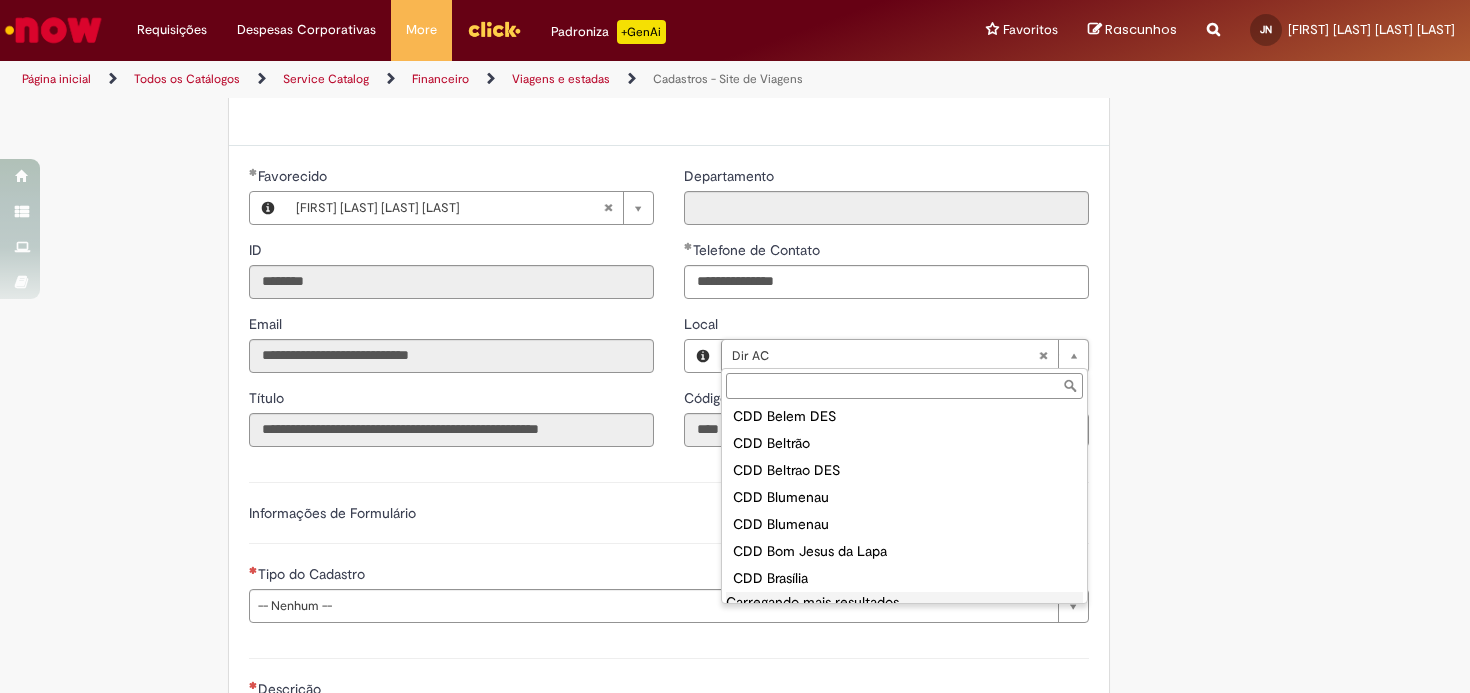 type on "******" 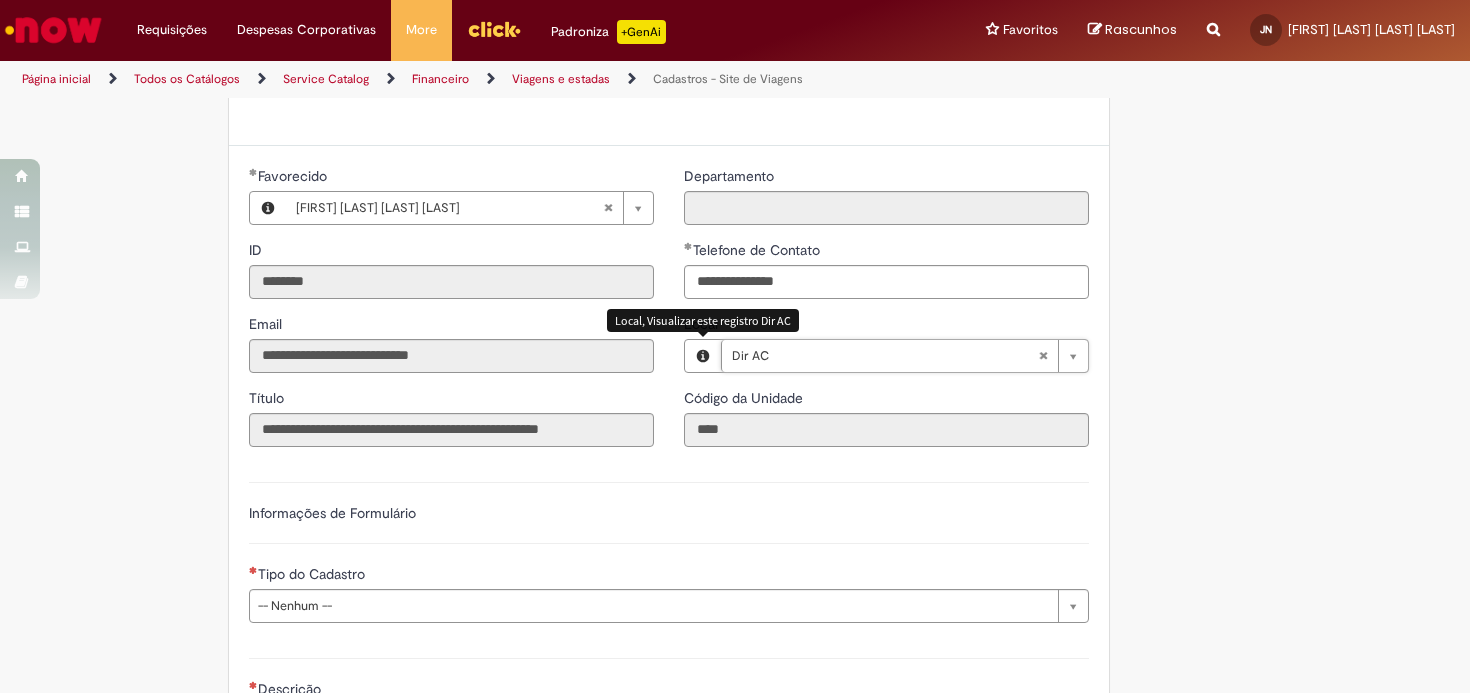 click on "Pular para o conteúdo da página
Requisições
Exibir Todas as Solicitações
Requisições
Exibir Todas as Solicitações
Despesas Corporativas
Minhas Despesas
Solicitar Adiantamento de Viagem
Solicitar Reembolso
Despesas Corporativas
Minhas Despesas
Solicitar Adiantamento de Viagem
Solicitar Reembolso
More
Minhas Pastas
Gestão de acessos
Solicitar Compra
Colabora
More
Minhas Pastas
Gestão de acessos
Solicitar Compra
Colabora
Padroniza  +GenAi
Favoritos" at bounding box center (735, 346) 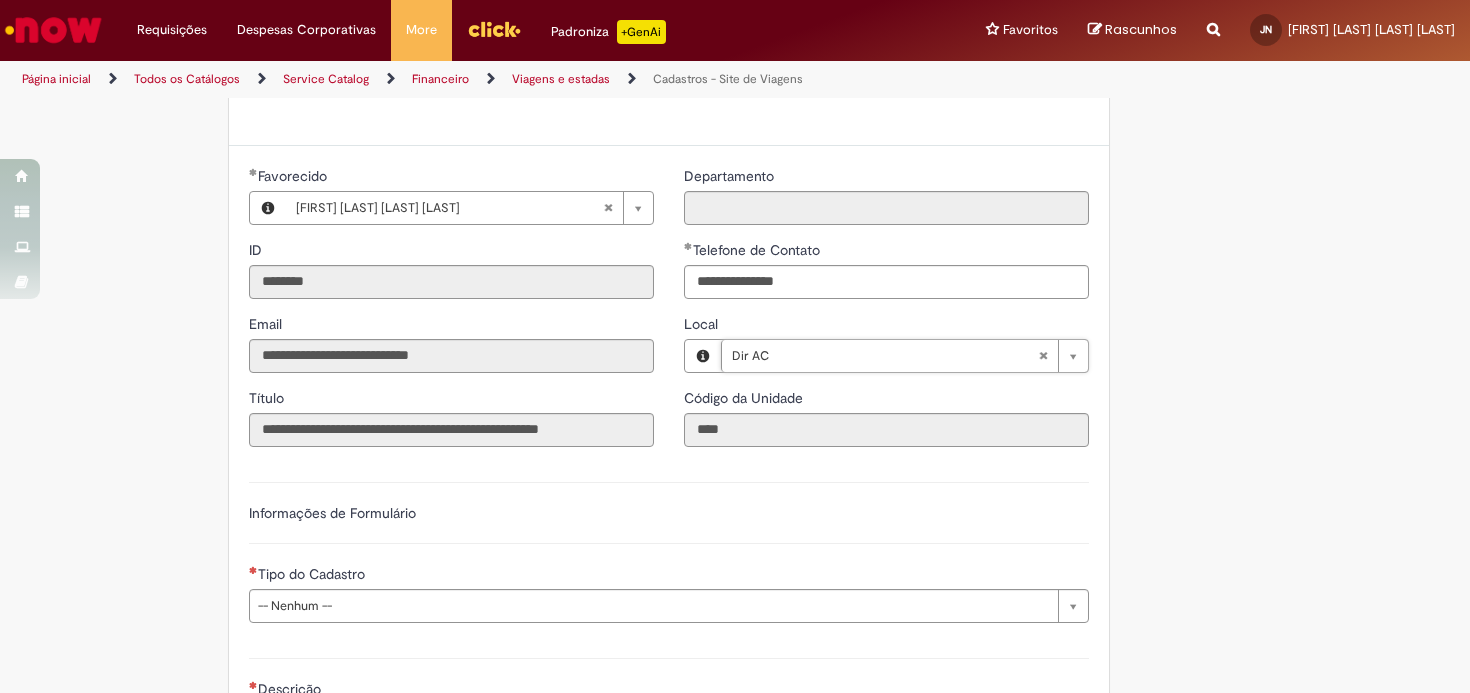 type 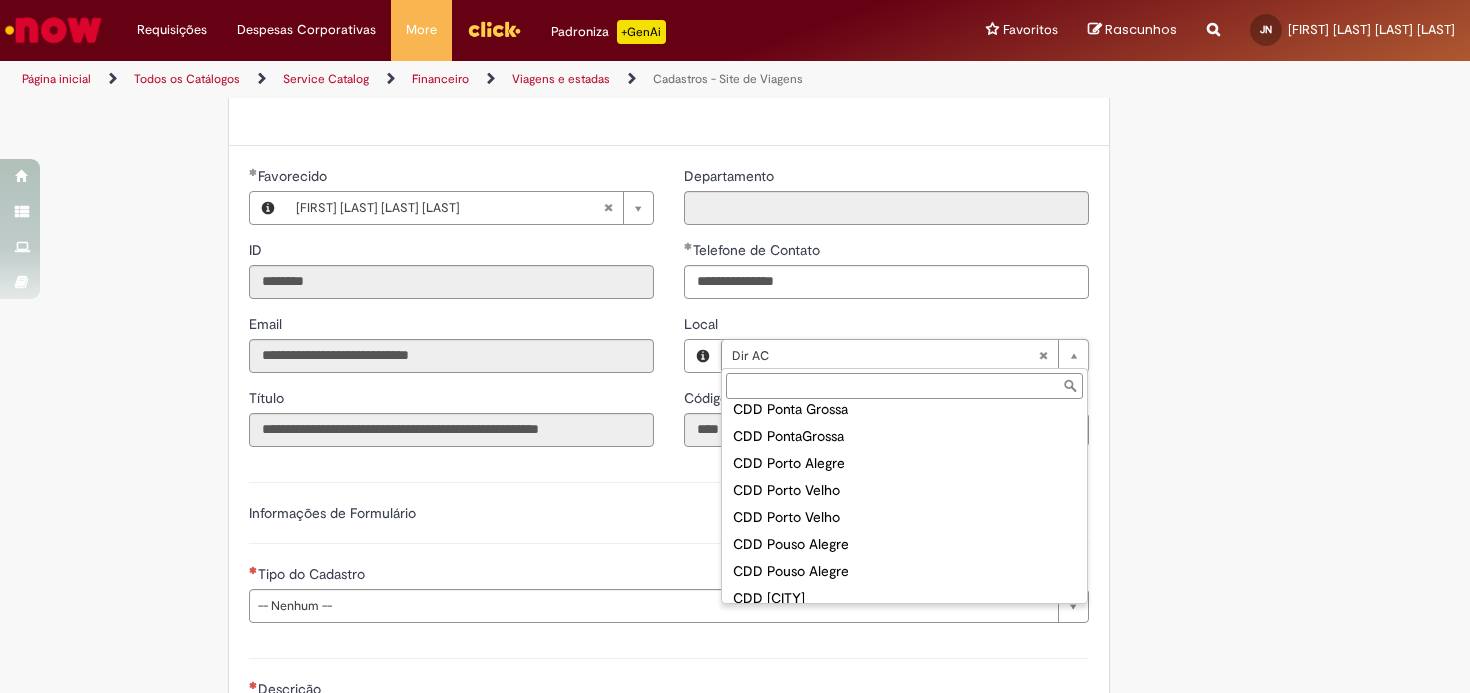 scroll, scrollTop: 6227, scrollLeft: 0, axis: vertical 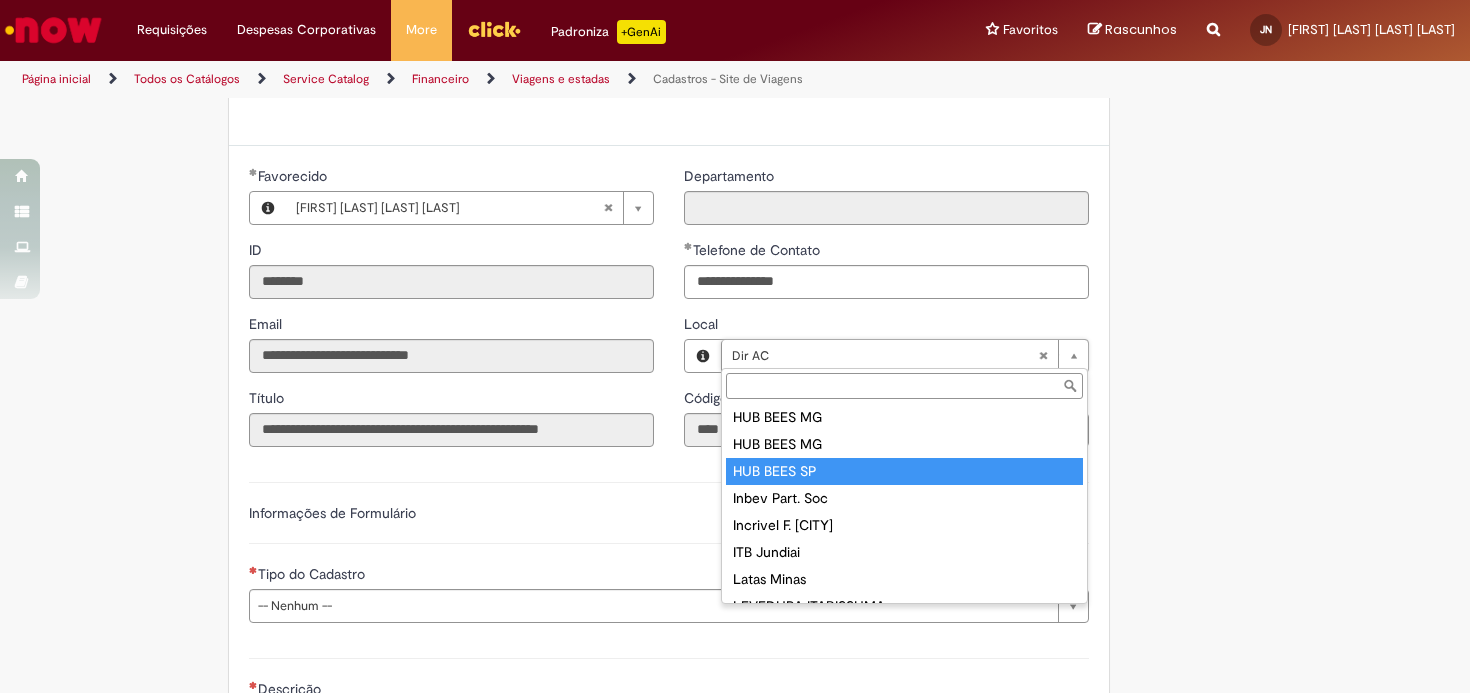 type on "**********" 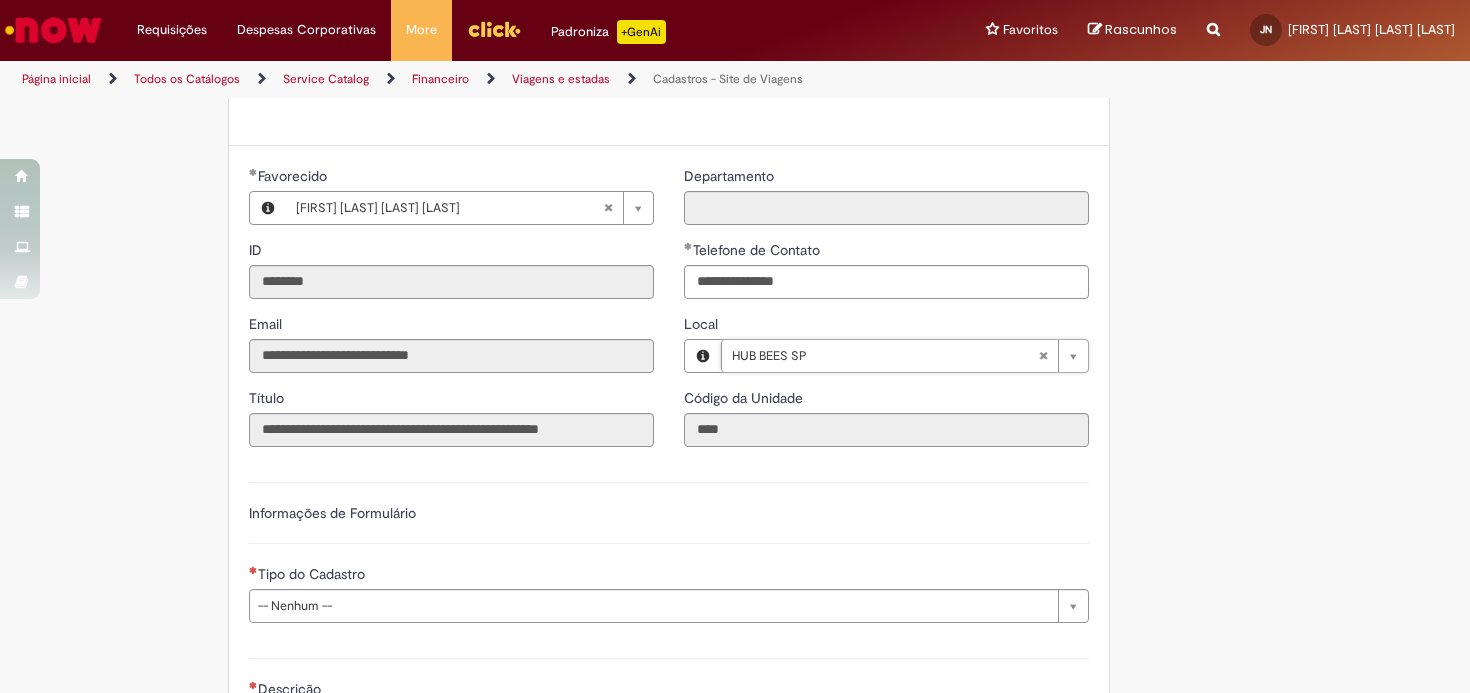 type on "****" 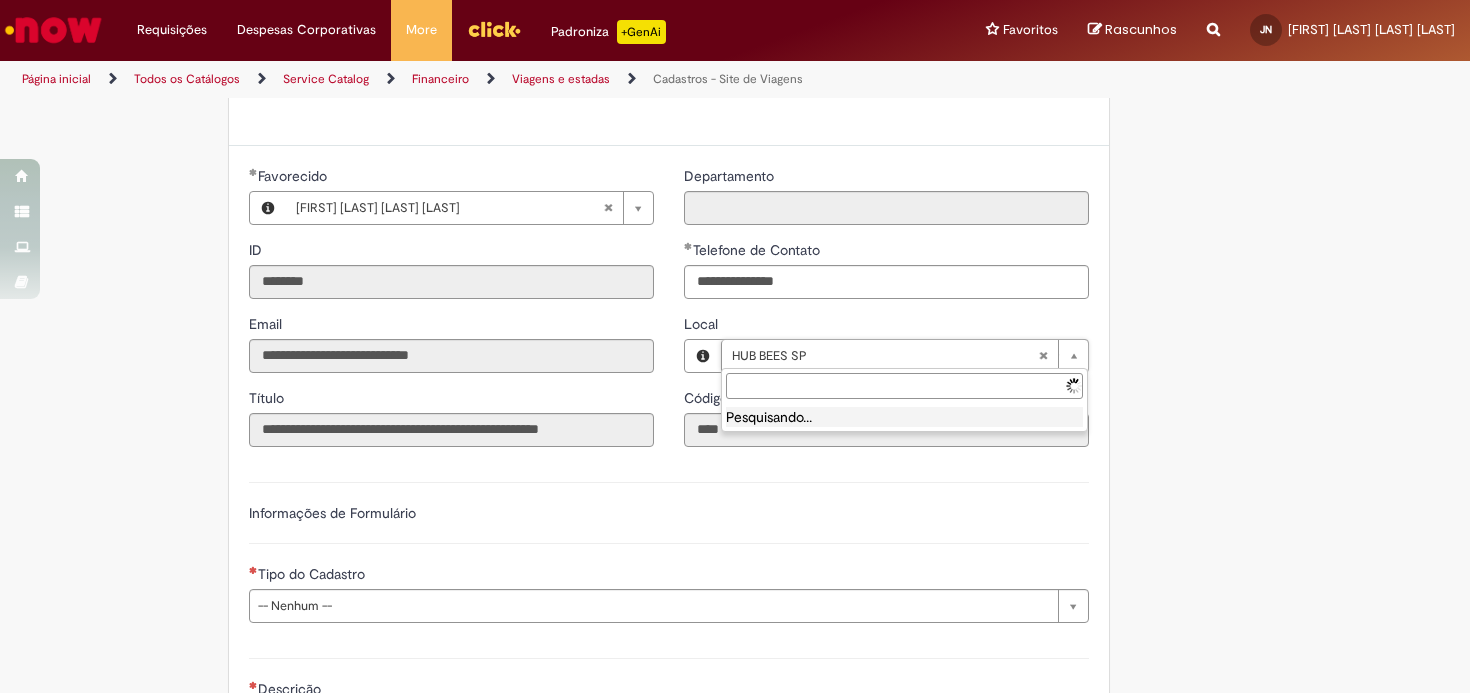 click on "Pular para o conteúdo da página
Requisições
Exibir Todas as Solicitações
Requisições
Exibir Todas as Solicitações
Despesas Corporativas
Minhas Despesas
Solicitar Adiantamento de Viagem
Solicitar Reembolso
Despesas Corporativas
Minhas Despesas
Solicitar Adiantamento de Viagem
Solicitar Reembolso
More
Minhas Pastas
Gestão de acessos
Solicitar Compra
Colabora
More
Minhas Pastas
Gestão de acessos
Solicitar Compra
Colabora
Padroniza  +GenAi
Favoritos" at bounding box center [735, 346] 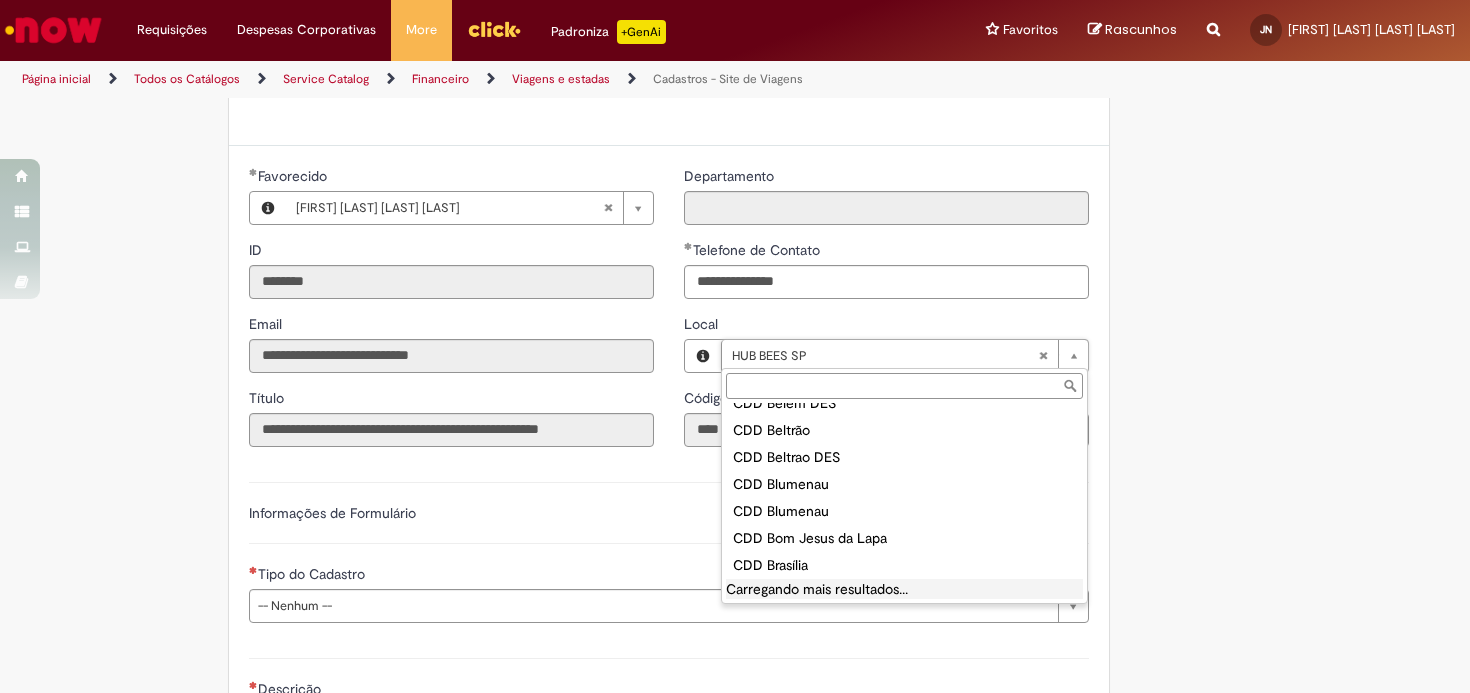 click on "Local" at bounding box center (904, 386) 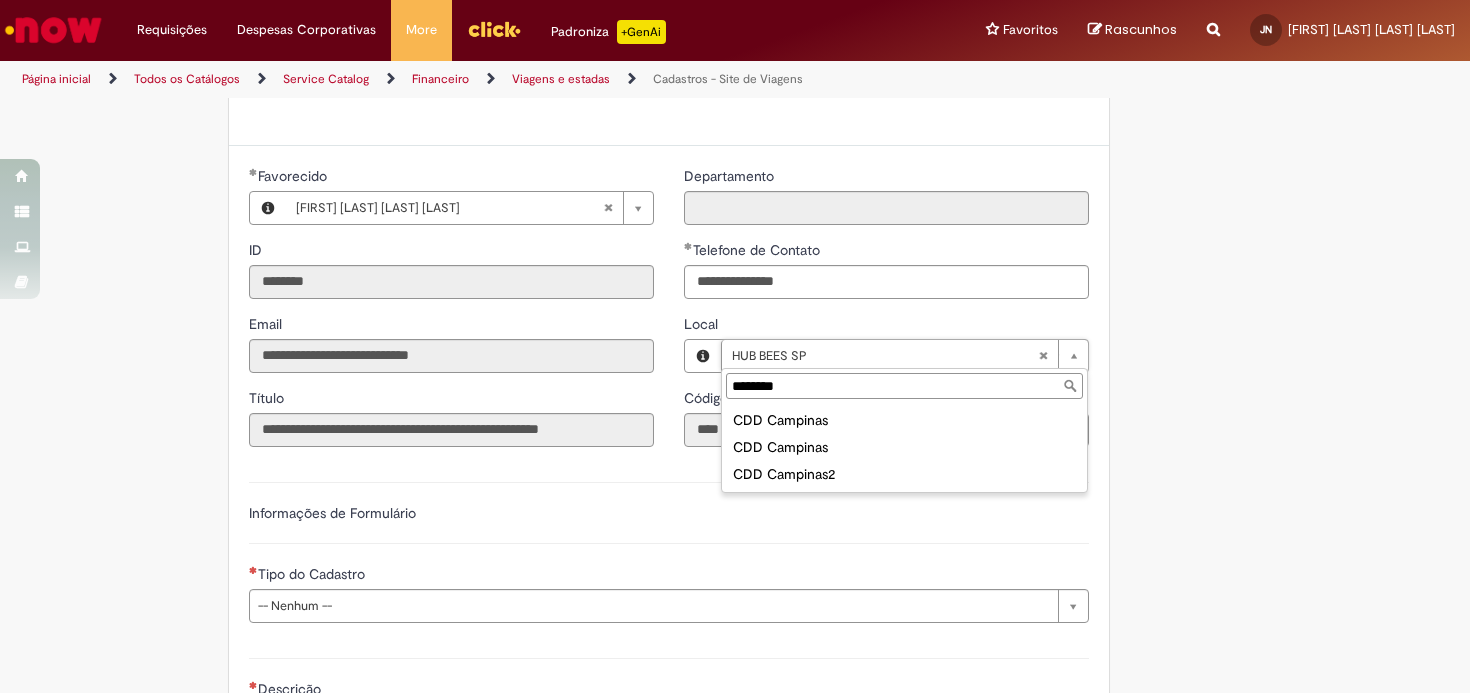 click on "********" at bounding box center (904, 386) 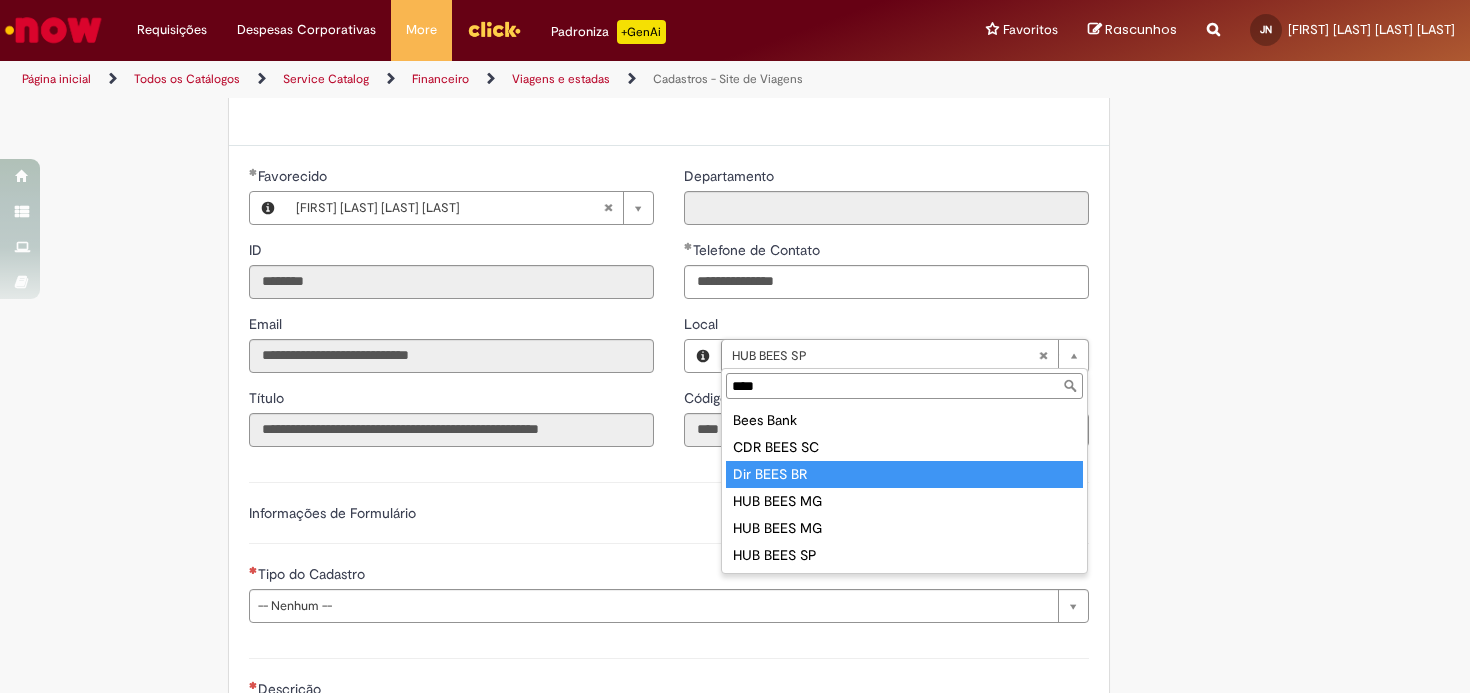 type on "****" 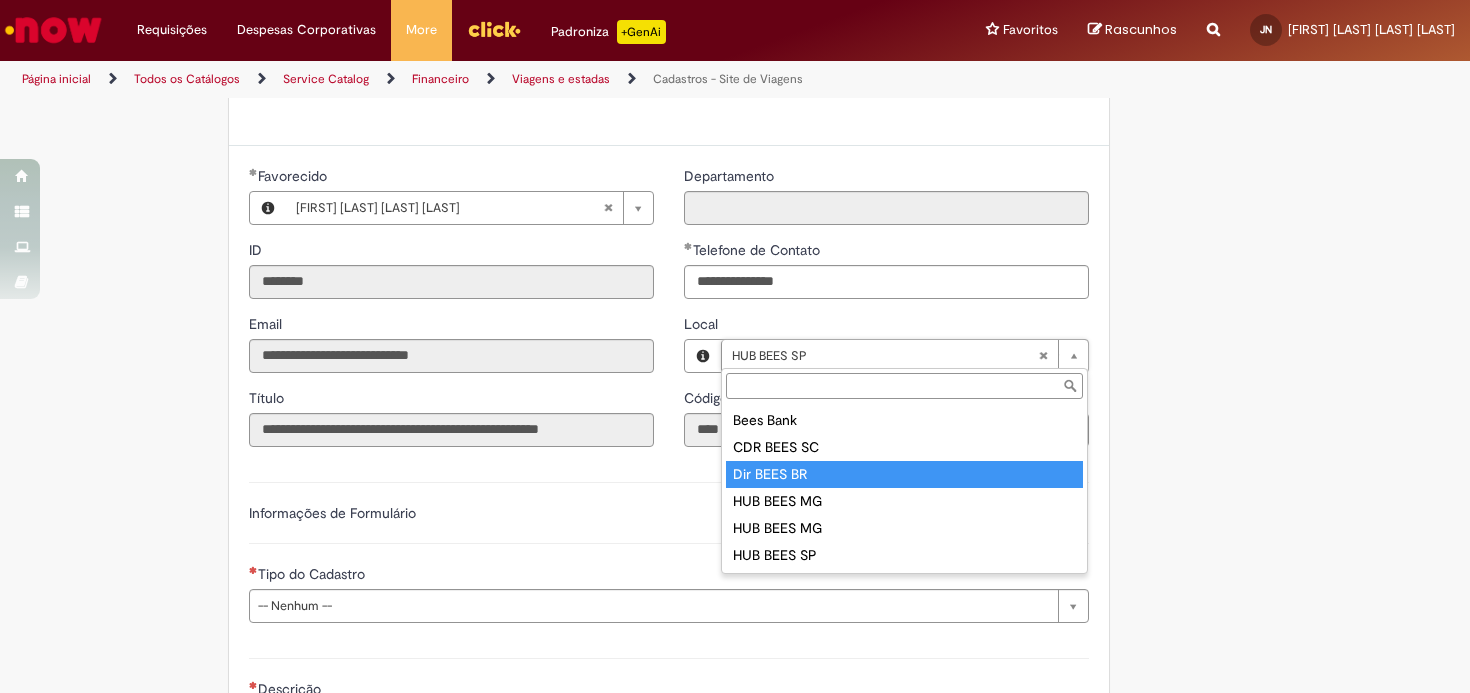 type on "****" 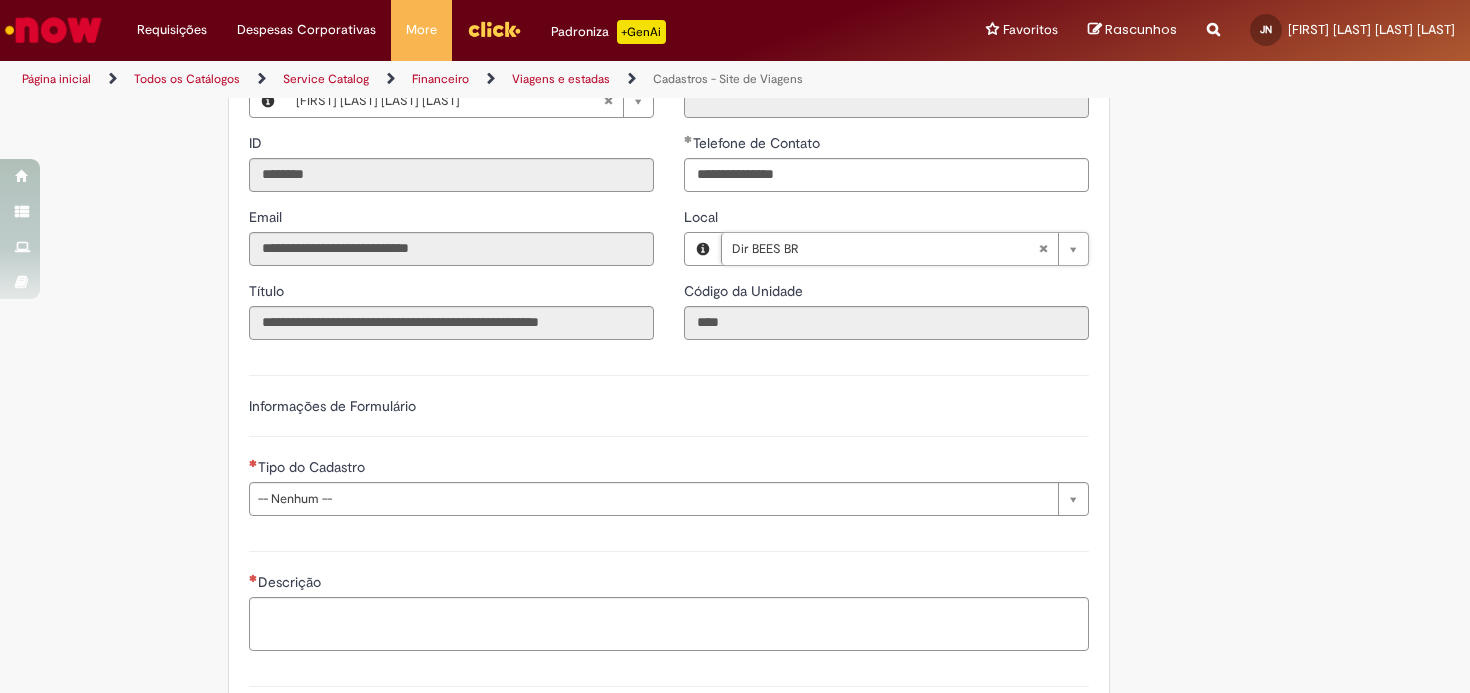 scroll, scrollTop: 444, scrollLeft: 0, axis: vertical 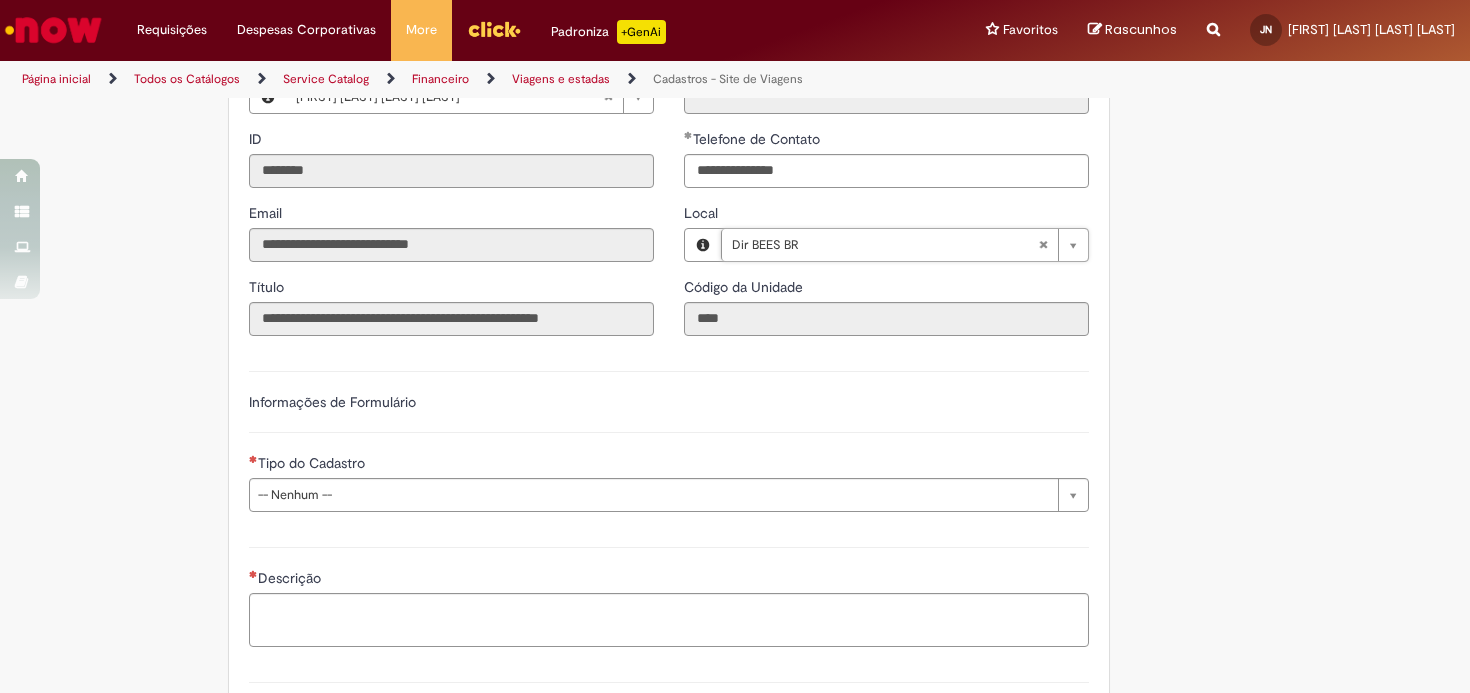 click on "Pular para o conteúdo da página
Requisições
Exibir Todas as Solicitações
Requisições
Exibir Todas as Solicitações
Despesas Corporativas
Minhas Despesas
Solicitar Adiantamento de Viagem
Solicitar Reembolso
Despesas Corporativas
Minhas Despesas
Solicitar Adiantamento de Viagem
Solicitar Reembolso
More
Minhas Pastas
Gestão de acessos
Solicitar Compra
Colabora
More
Minhas Pastas
Gestão de acessos
Solicitar Compra
Colabora
Padroniza  +GenAi
Favoritos" at bounding box center (735, 346) 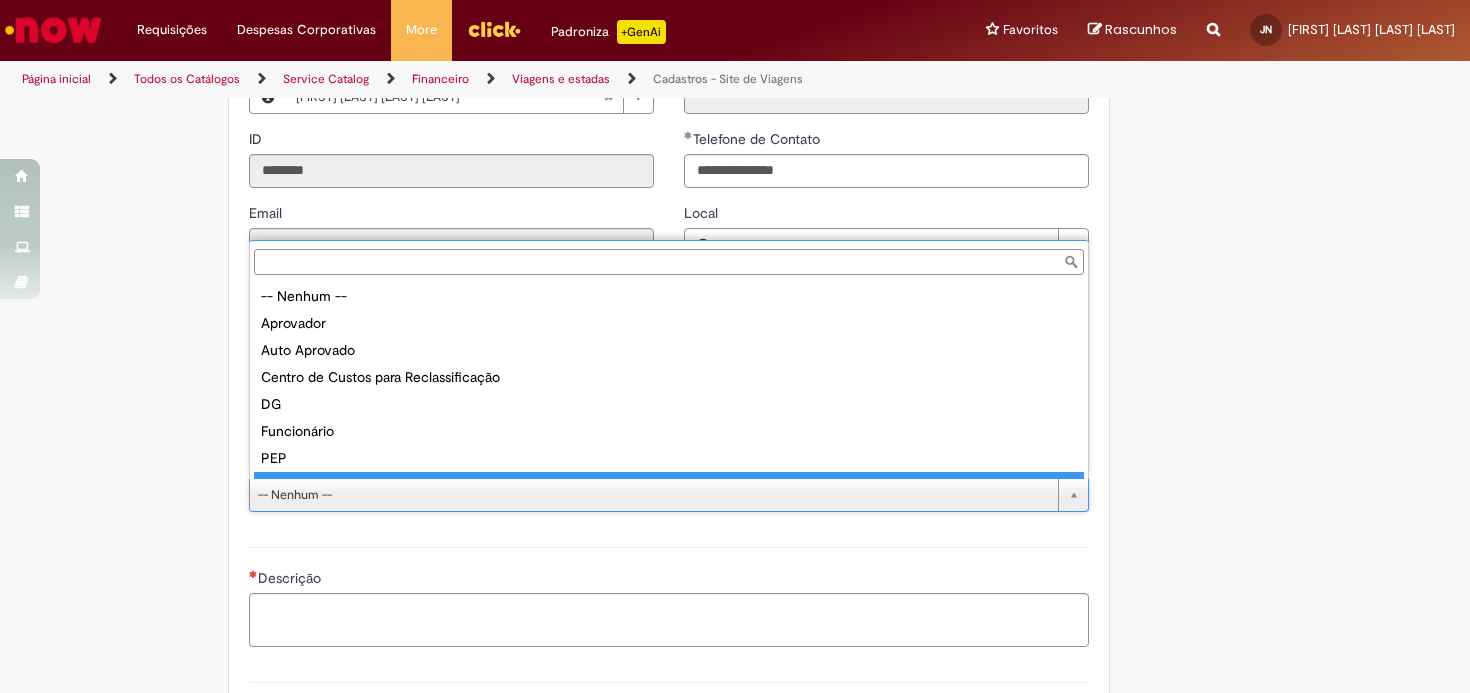 scroll, scrollTop: 16, scrollLeft: 0, axis: vertical 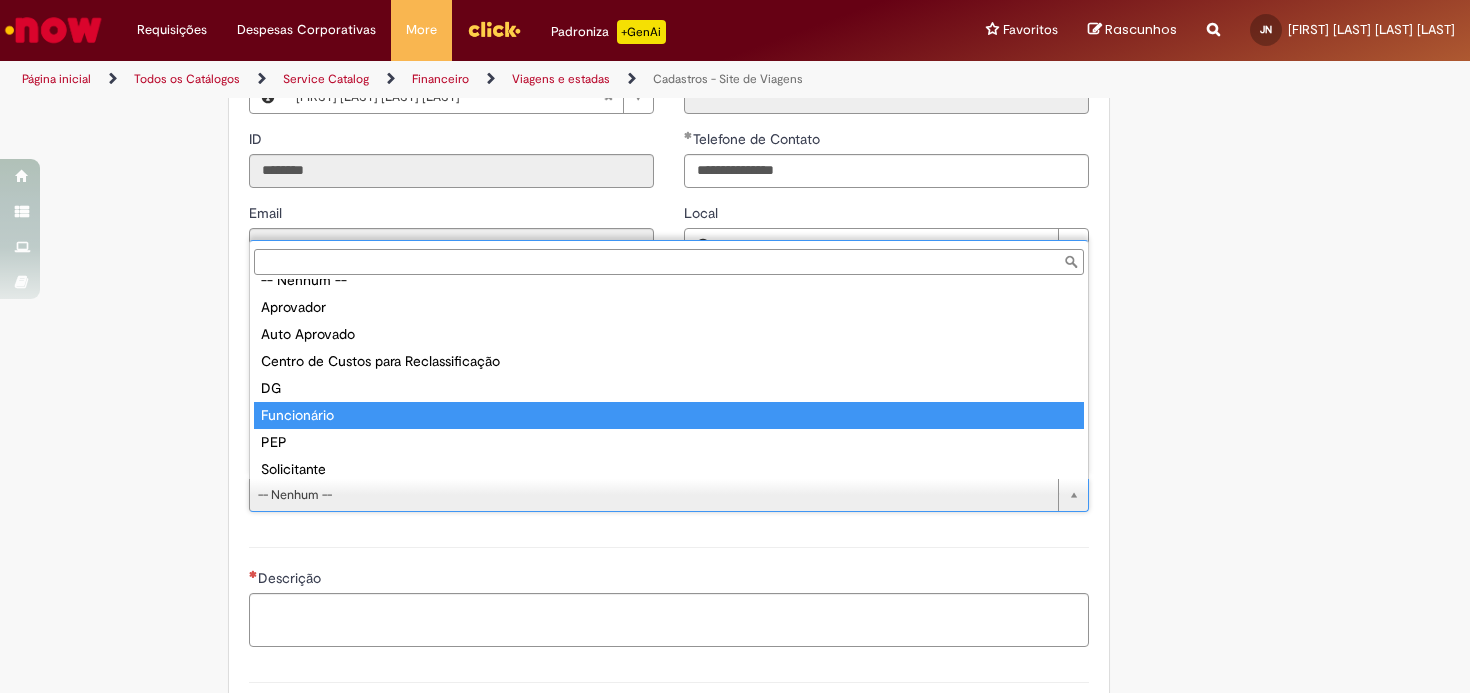 type on "**********" 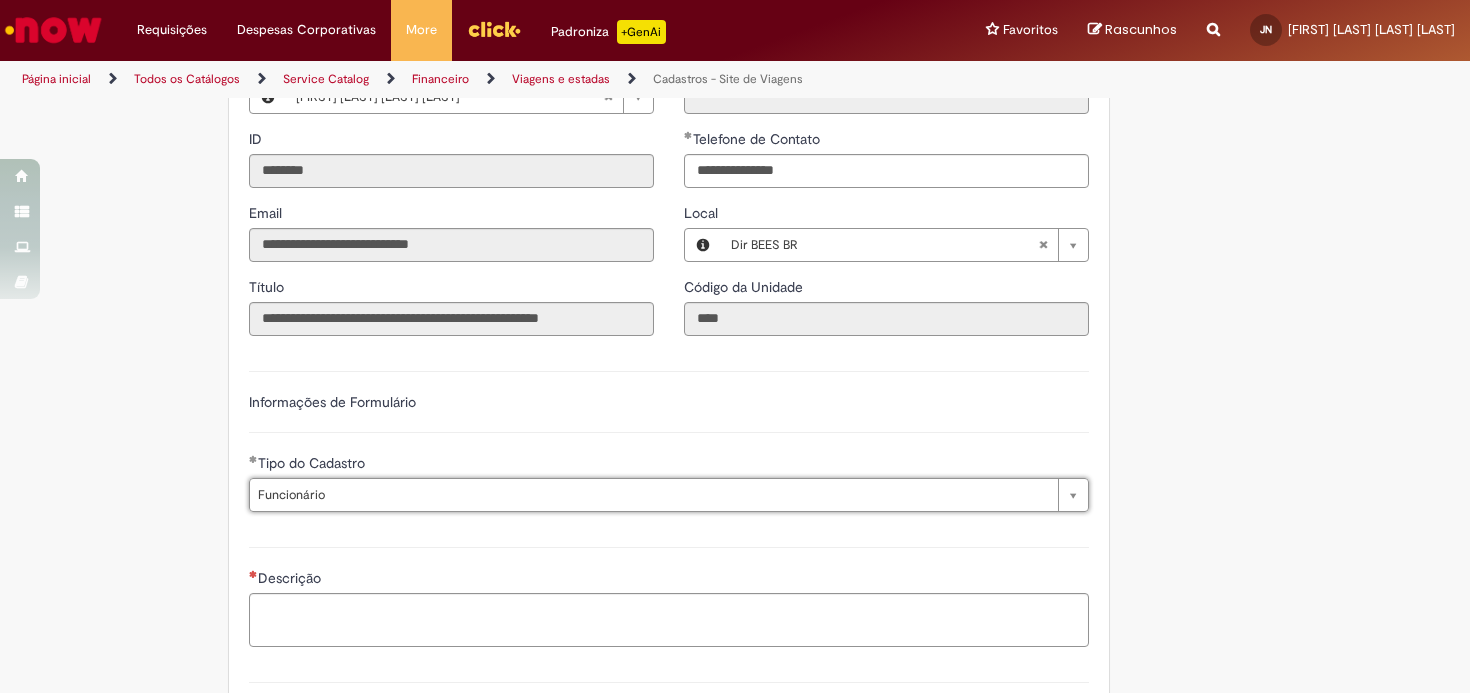 scroll, scrollTop: 0, scrollLeft: 72, axis: horizontal 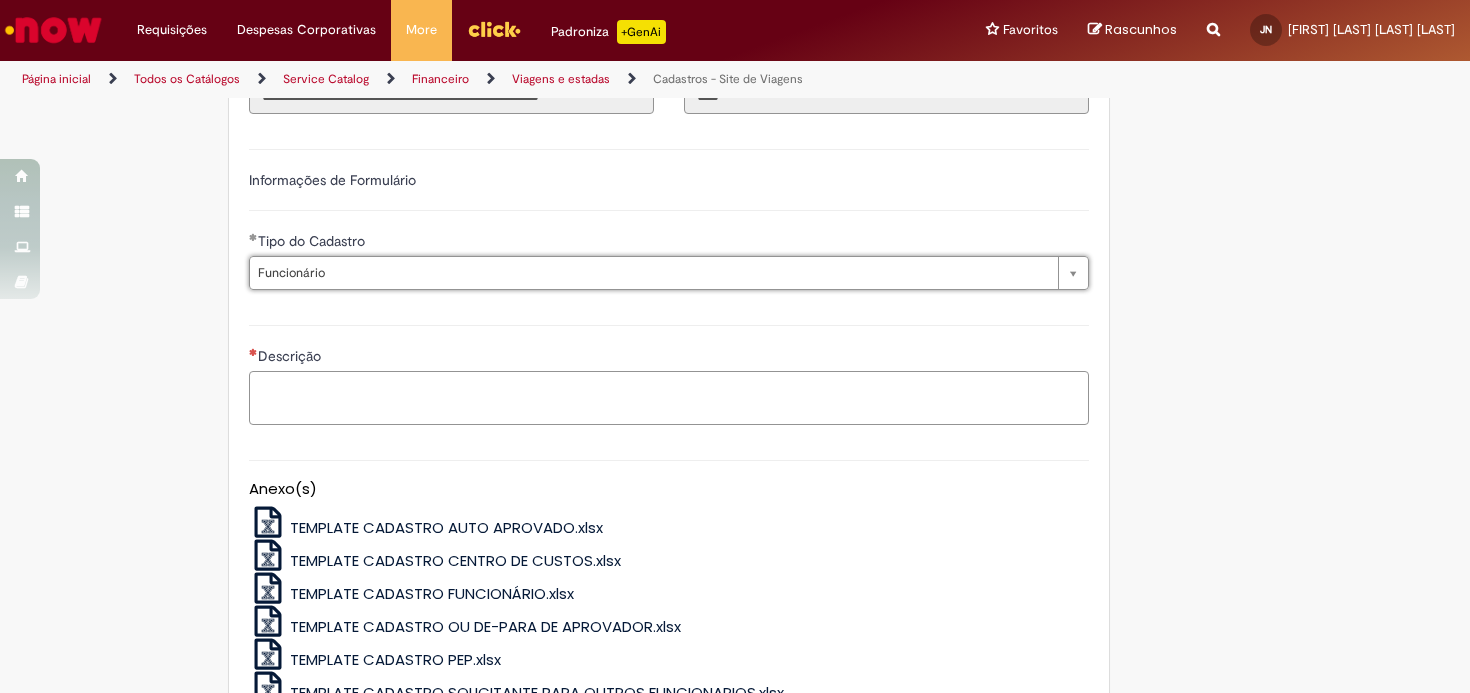 click on "Descrição" at bounding box center [669, 398] 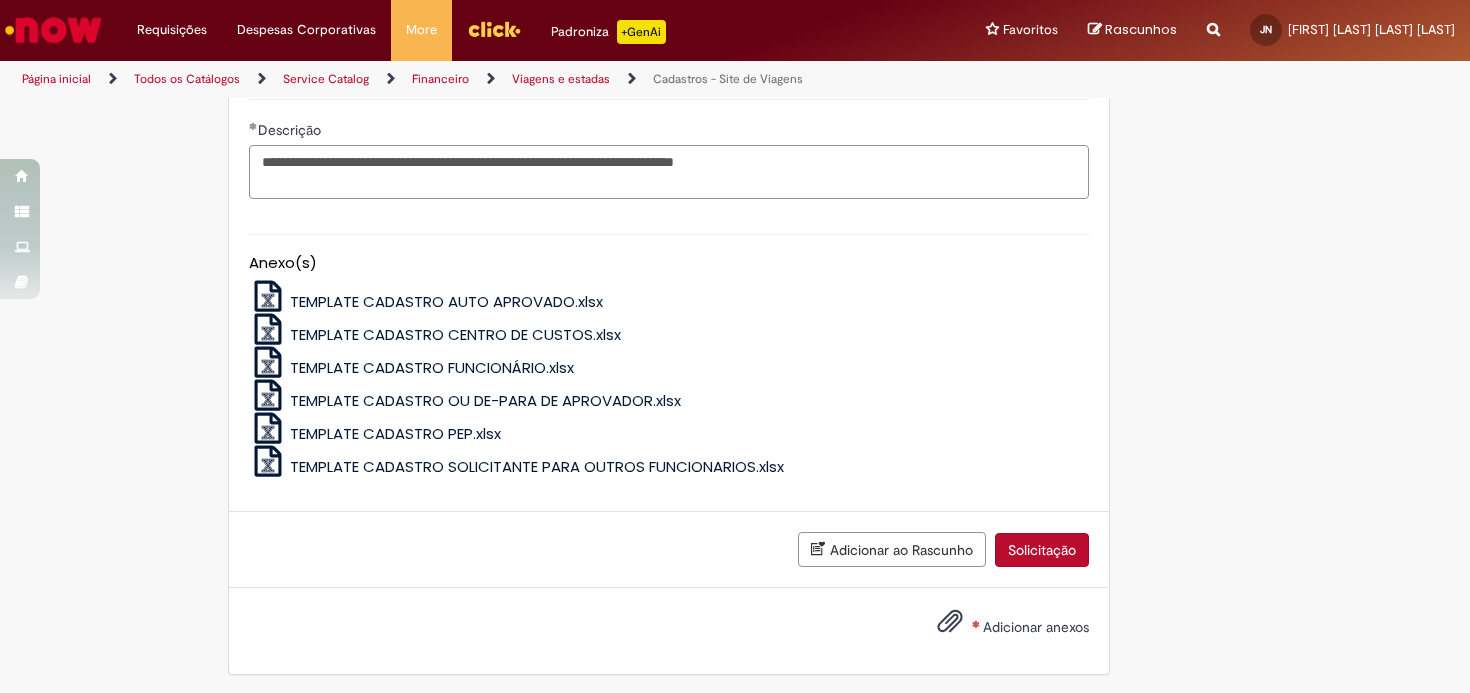 scroll, scrollTop: 899, scrollLeft: 0, axis: vertical 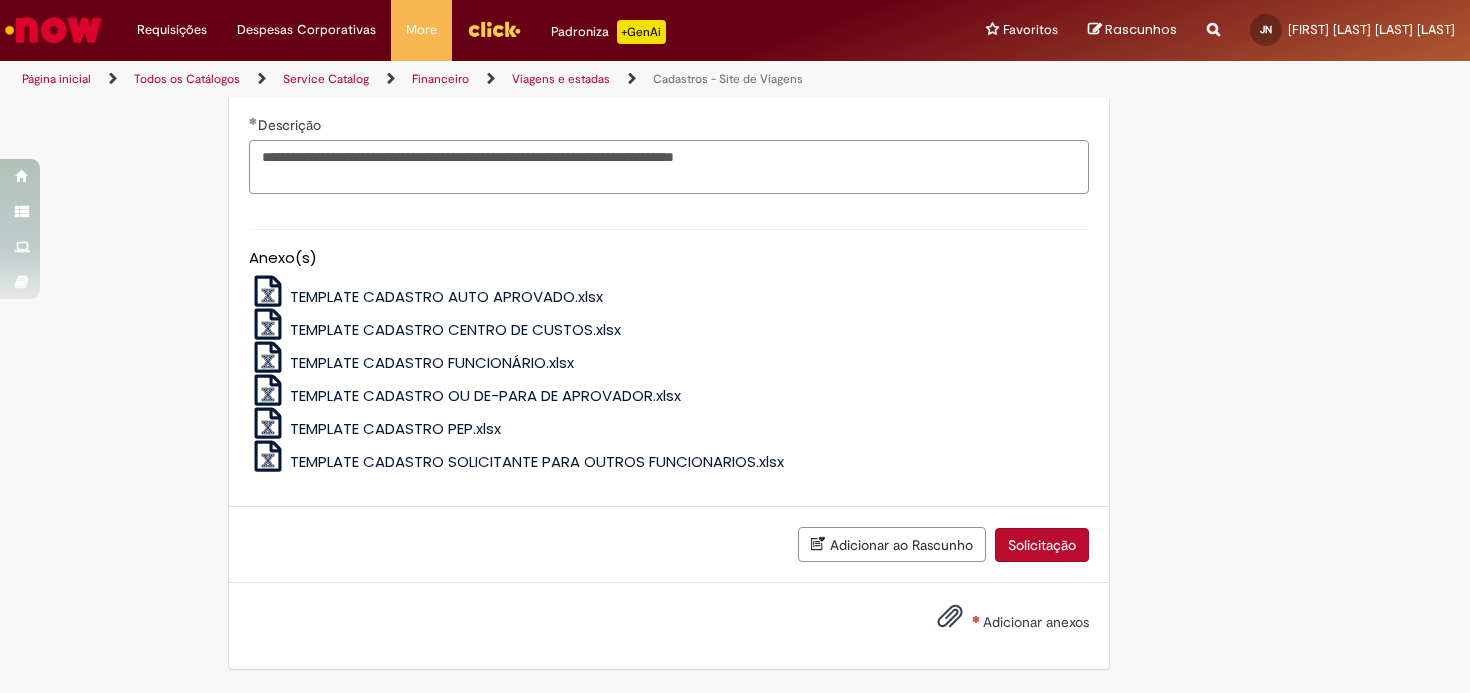 type on "**********" 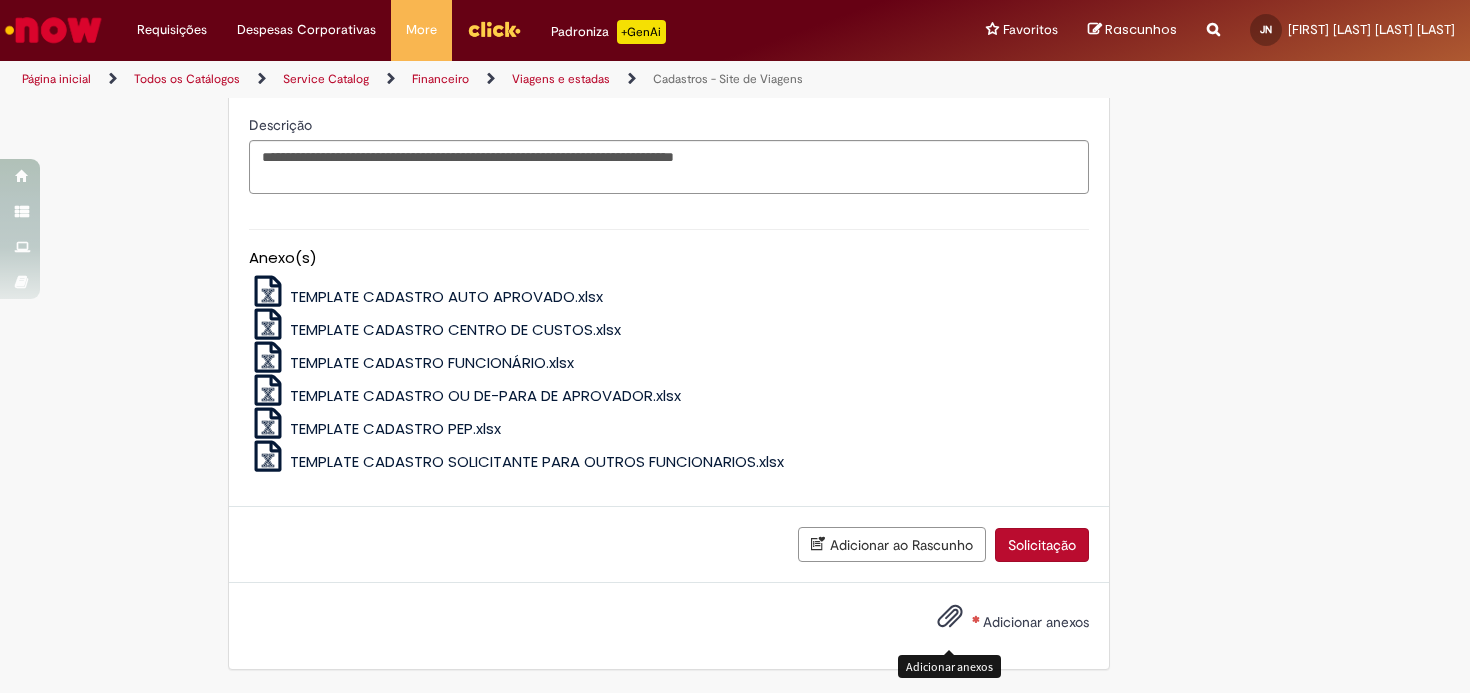 click at bounding box center (950, 617) 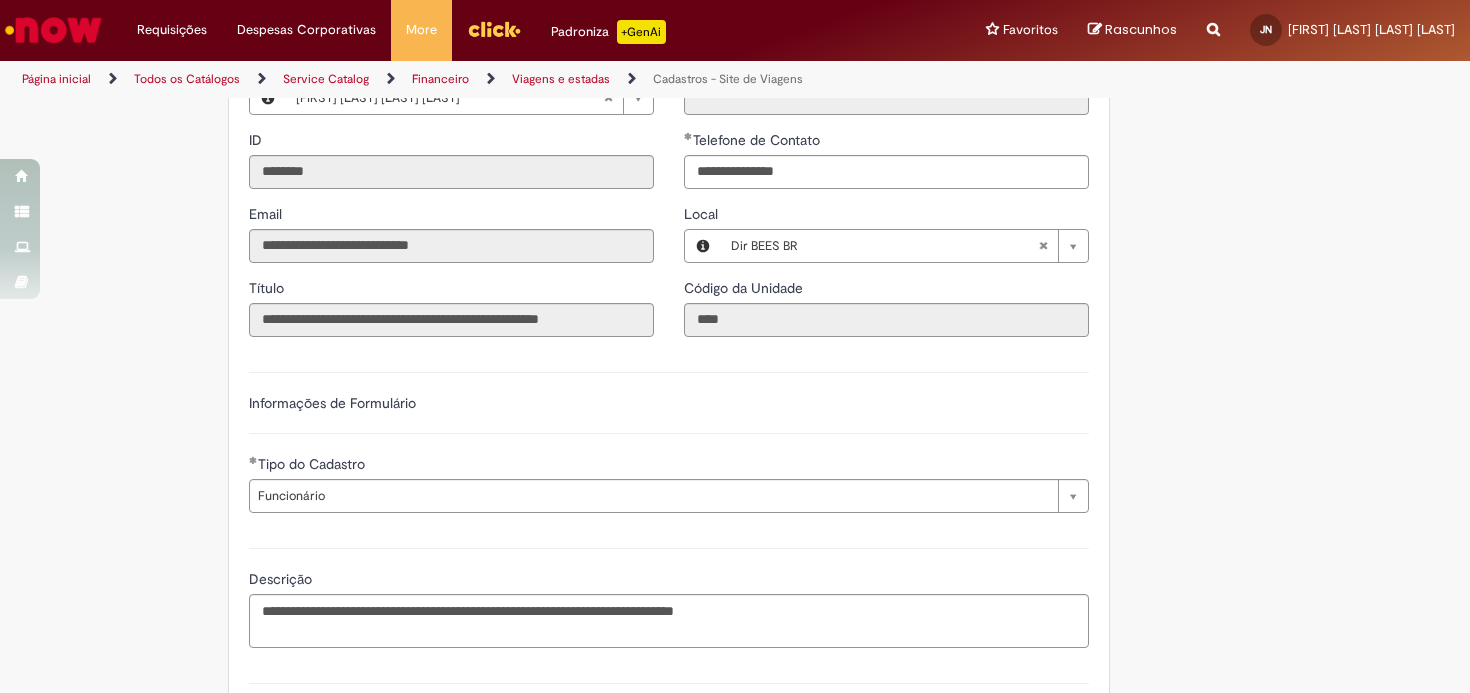 scroll, scrollTop: 971, scrollLeft: 0, axis: vertical 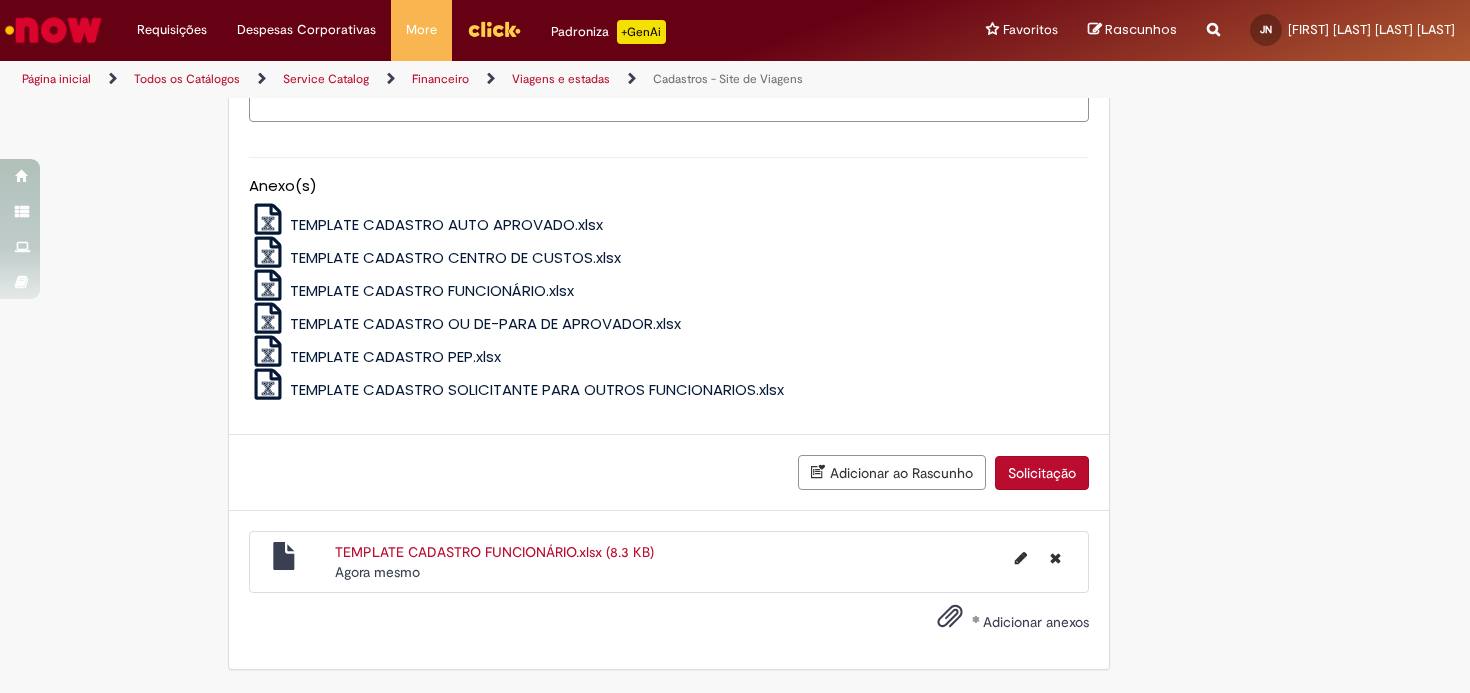 click on "Solicitação" at bounding box center (1042, 473) 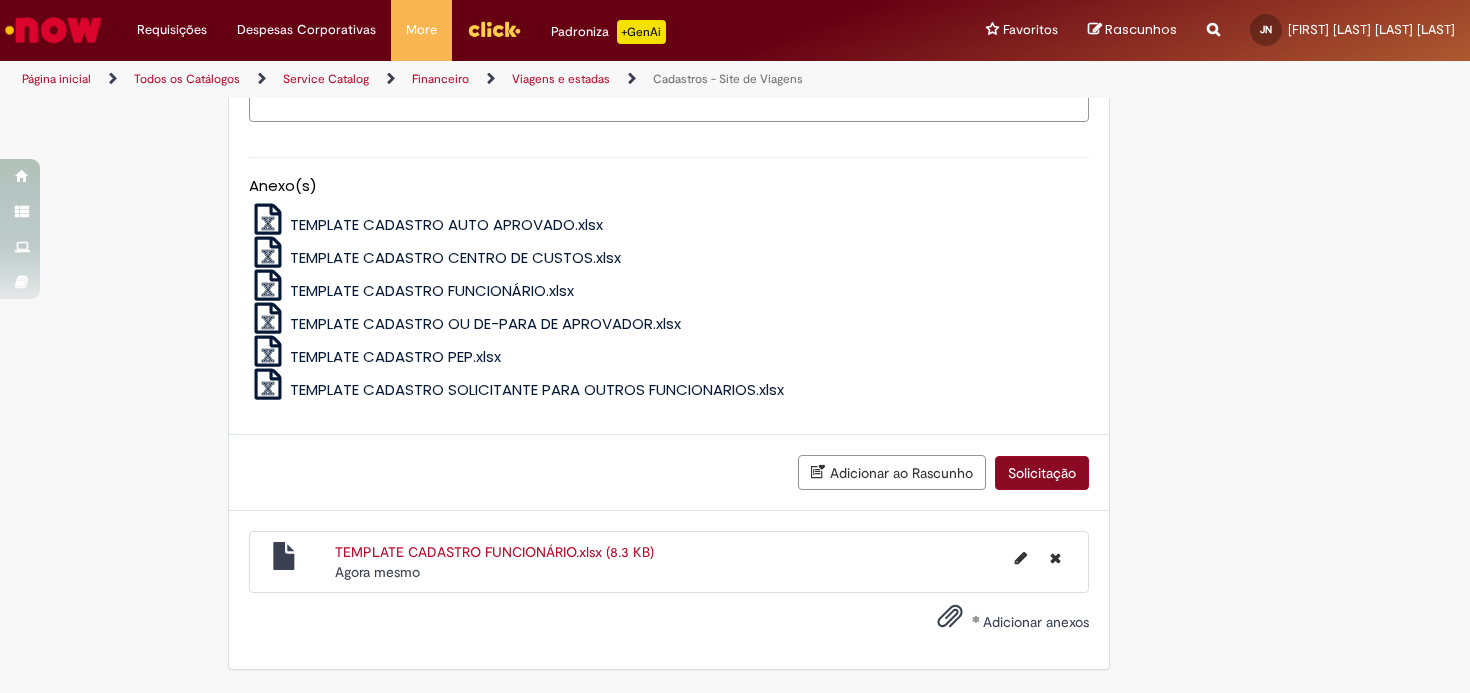 scroll, scrollTop: 925, scrollLeft: 0, axis: vertical 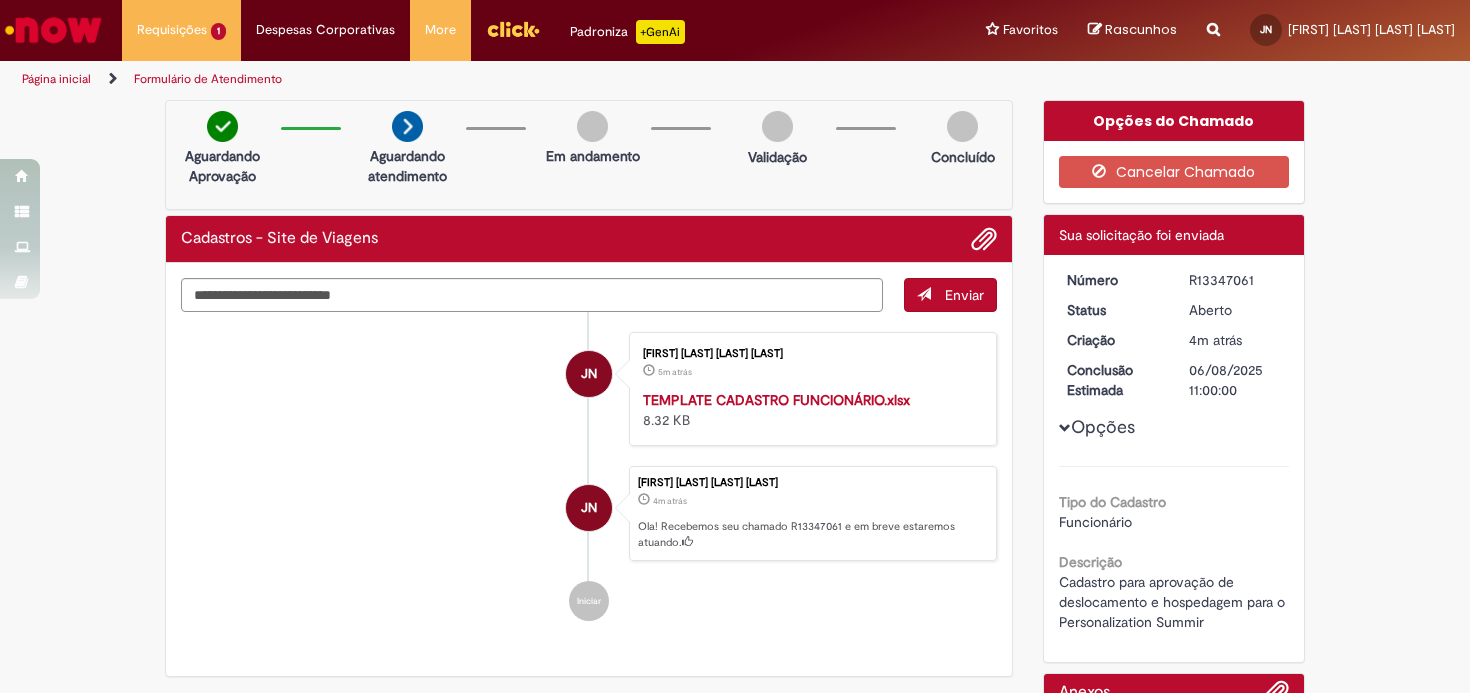 click on "JN
Joseph Da Silva Pavao Neto
4m atrás 4 minutos atrás
Ola! Recebemos seu chamado R13347061 e em breve estaremos atuando." at bounding box center (589, 514) 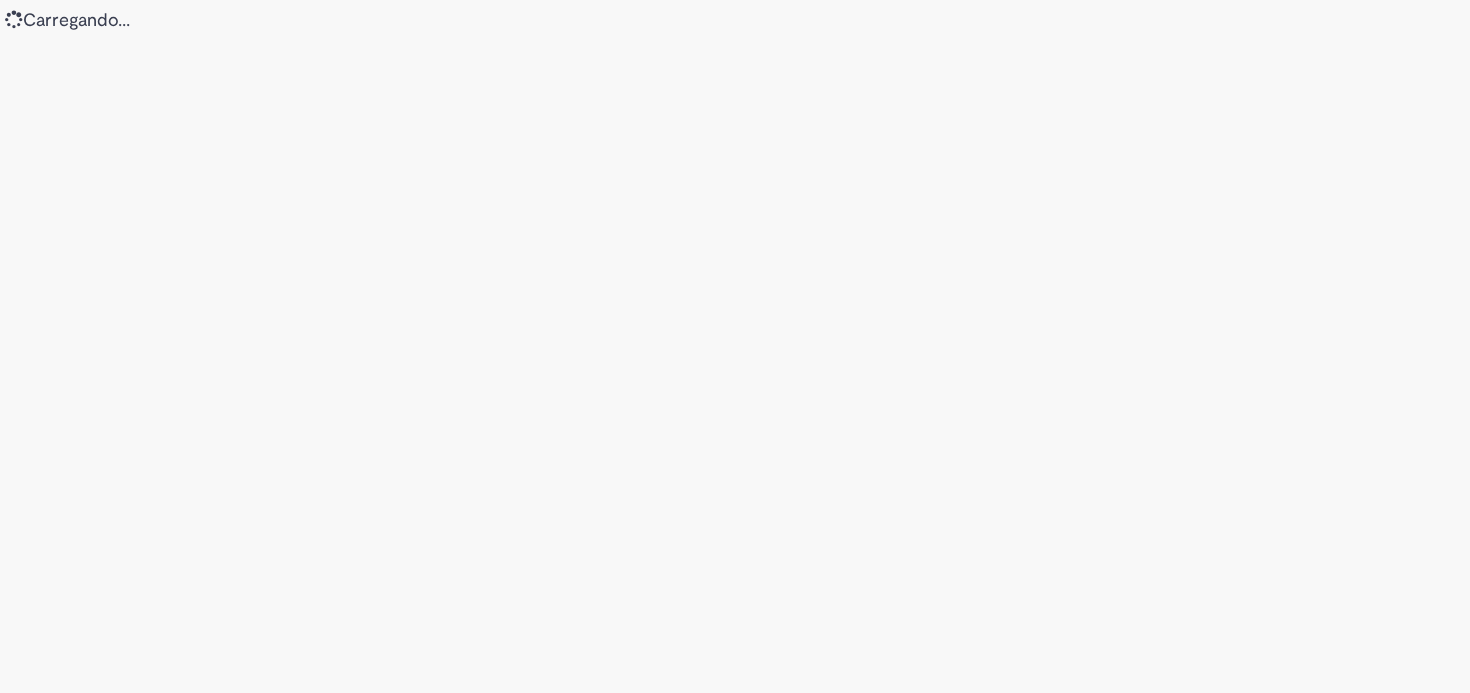 scroll, scrollTop: 0, scrollLeft: 0, axis: both 